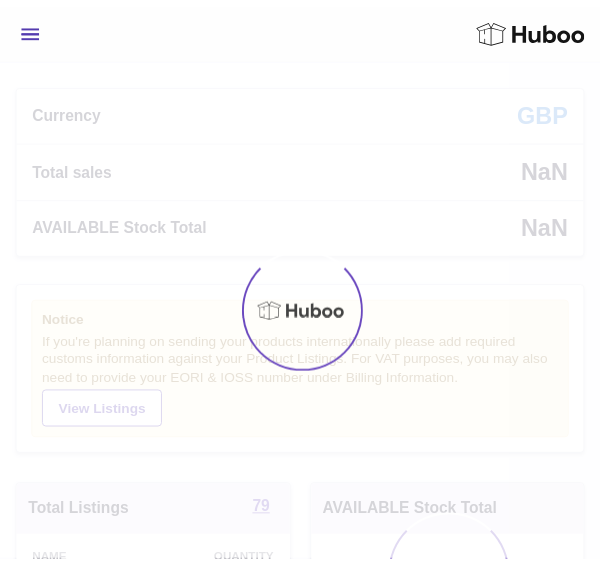 scroll, scrollTop: 0, scrollLeft: 0, axis: both 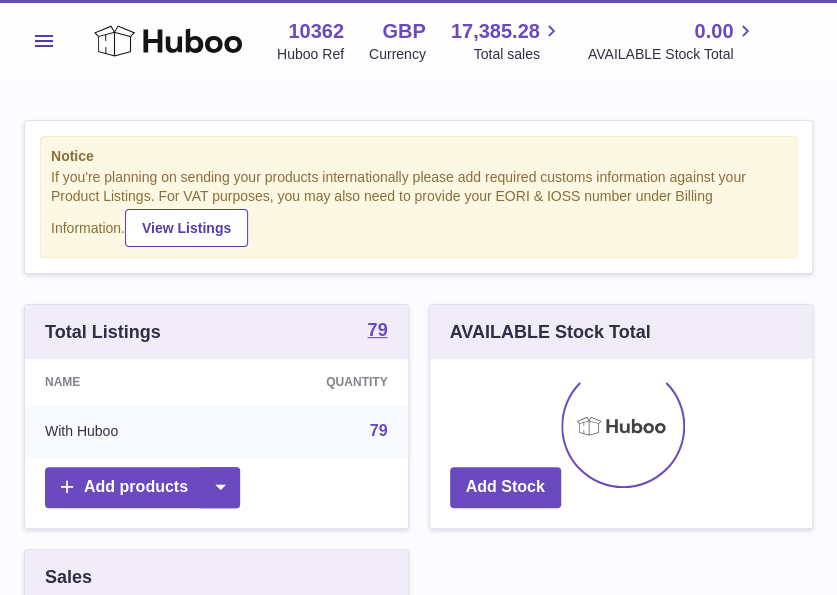 click on "Menu" at bounding box center (44, 41) 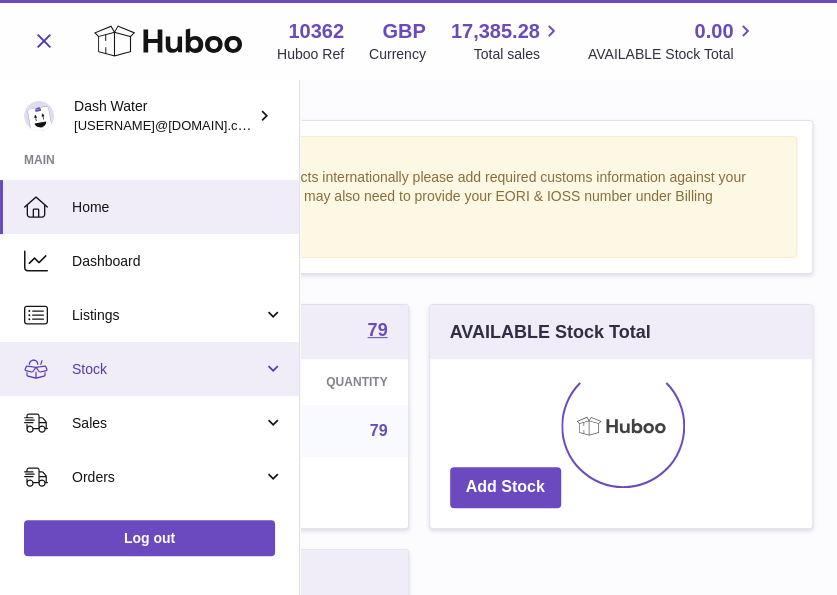 click on "Stock" at bounding box center [149, 369] 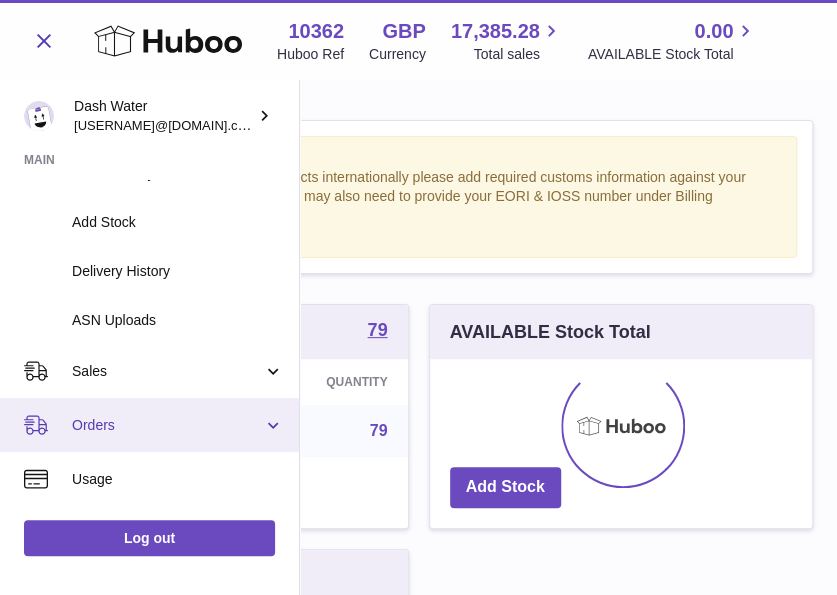 scroll, scrollTop: 300, scrollLeft: 0, axis: vertical 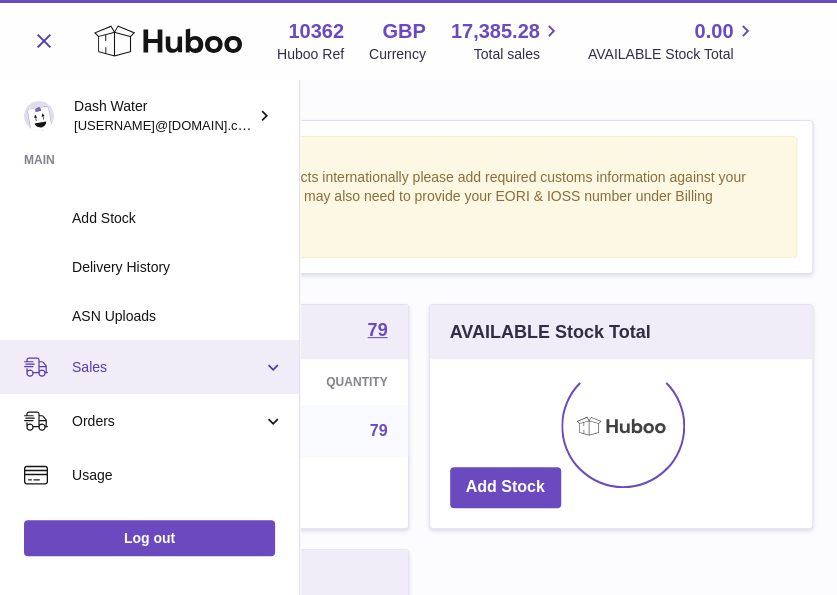 click on "Sales" at bounding box center (167, 367) 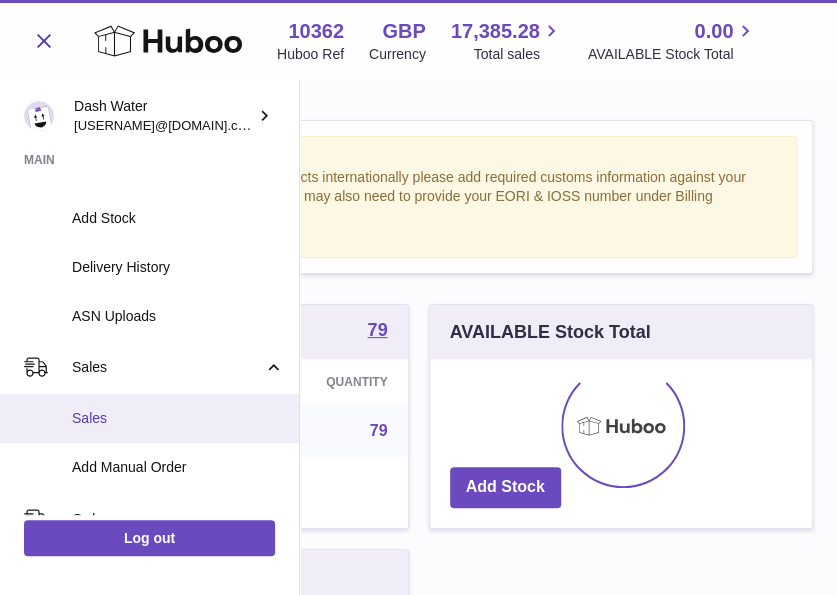 scroll, scrollTop: 400, scrollLeft: 0, axis: vertical 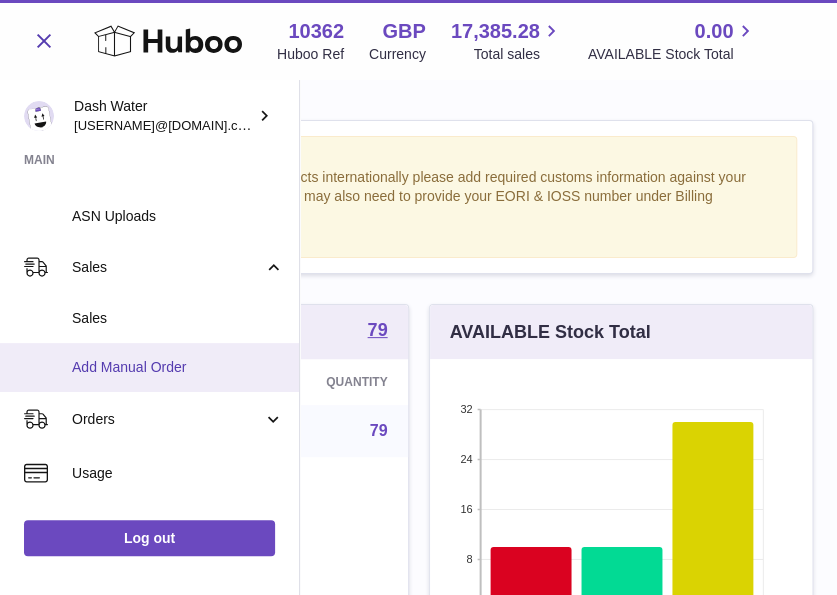 click on "Add Manual Order" at bounding box center (178, 367) 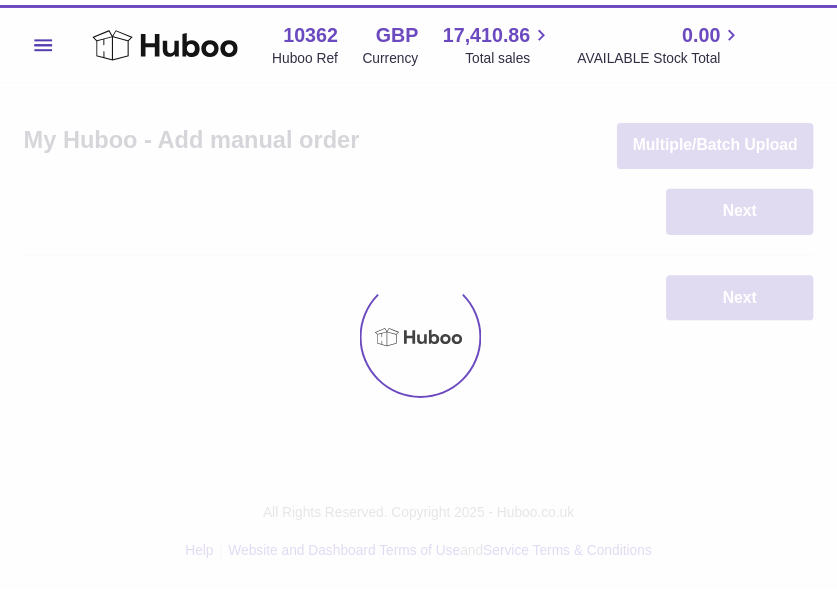 scroll, scrollTop: 0, scrollLeft: 0, axis: both 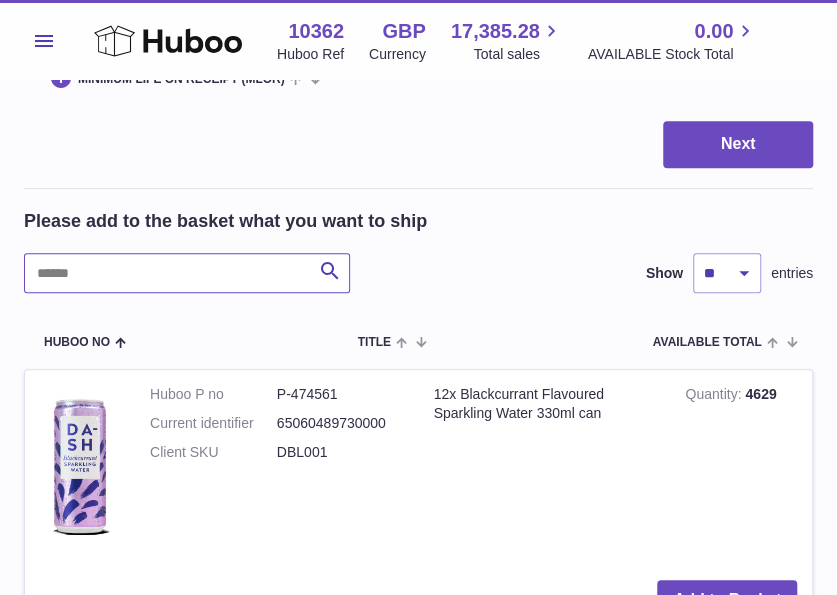 click at bounding box center [187, 273] 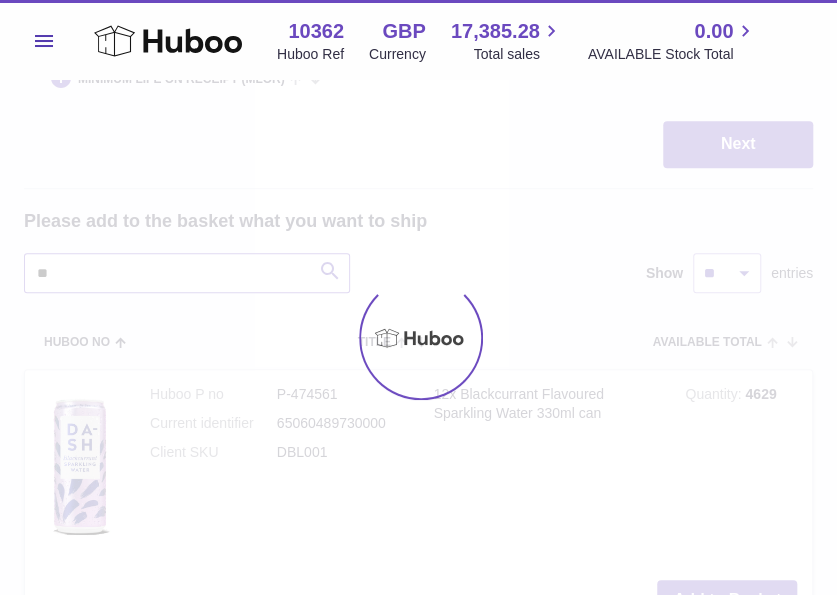 type on "**" 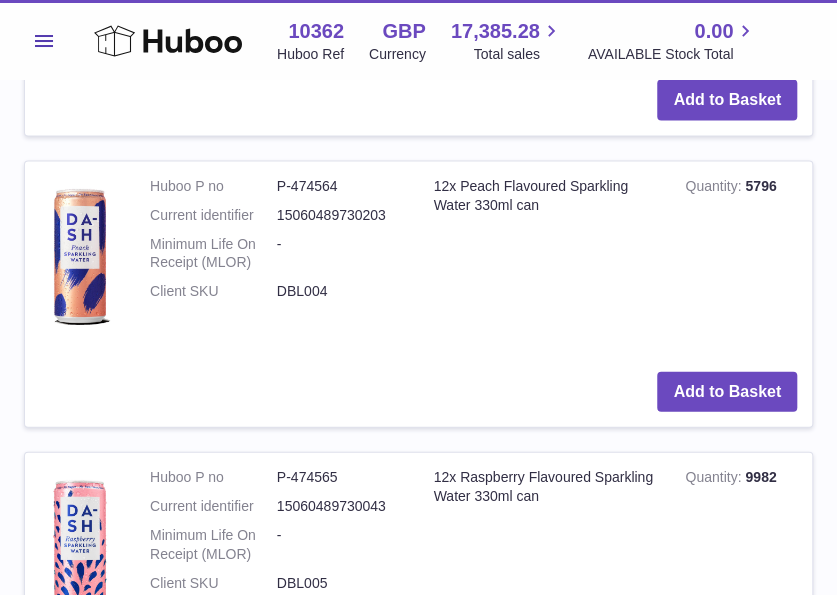 scroll, scrollTop: 1500, scrollLeft: 0, axis: vertical 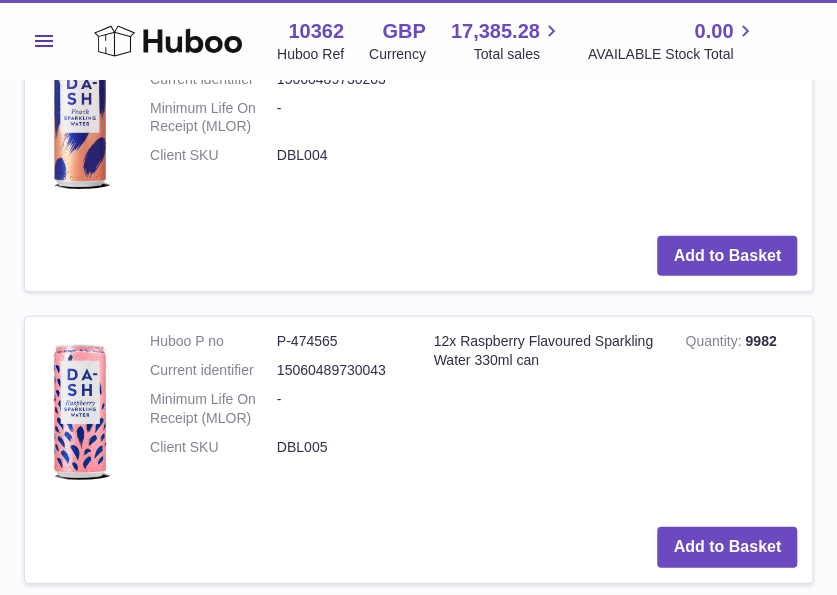 click on "Add to Basket" at bounding box center (418, 256) 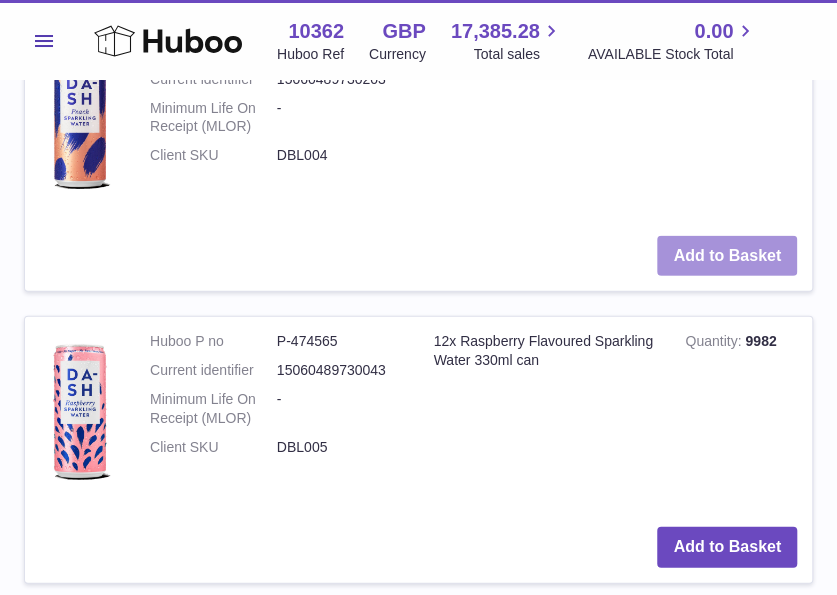 click on "Add to Basket" at bounding box center [727, 256] 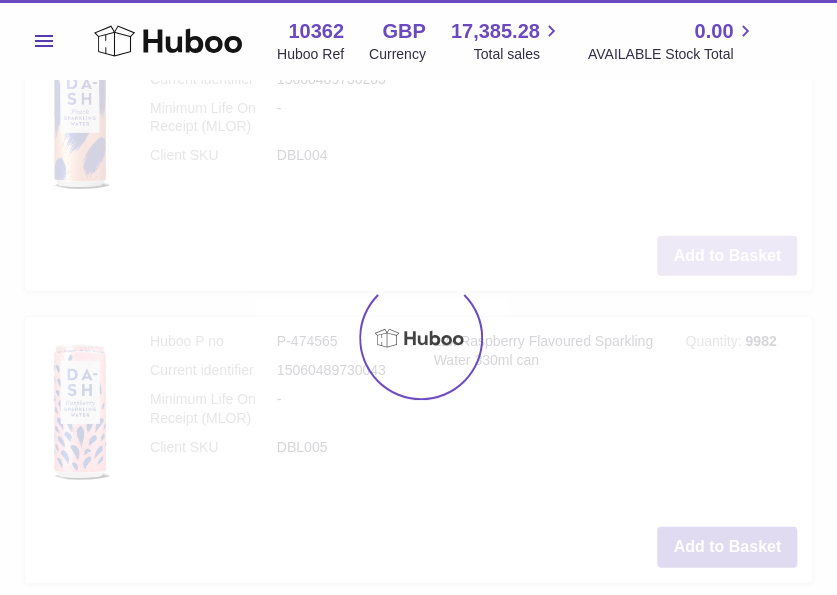 scroll, scrollTop: 1832, scrollLeft: 0, axis: vertical 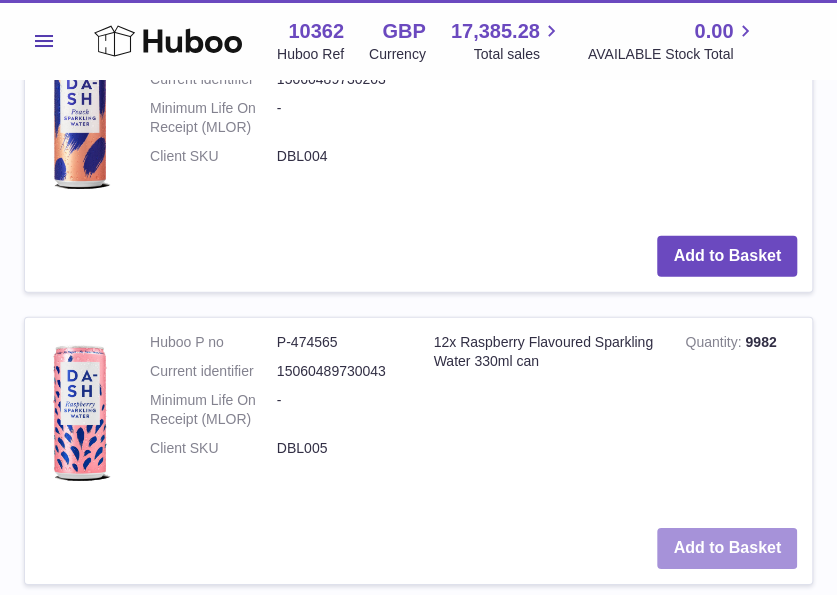 click on "Add to Basket" at bounding box center [727, 548] 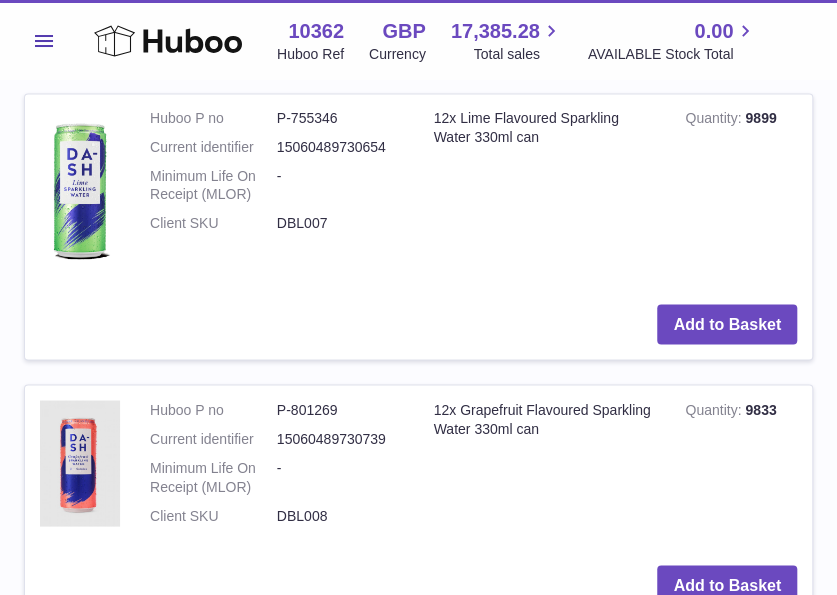 scroll, scrollTop: 3464, scrollLeft: 0, axis: vertical 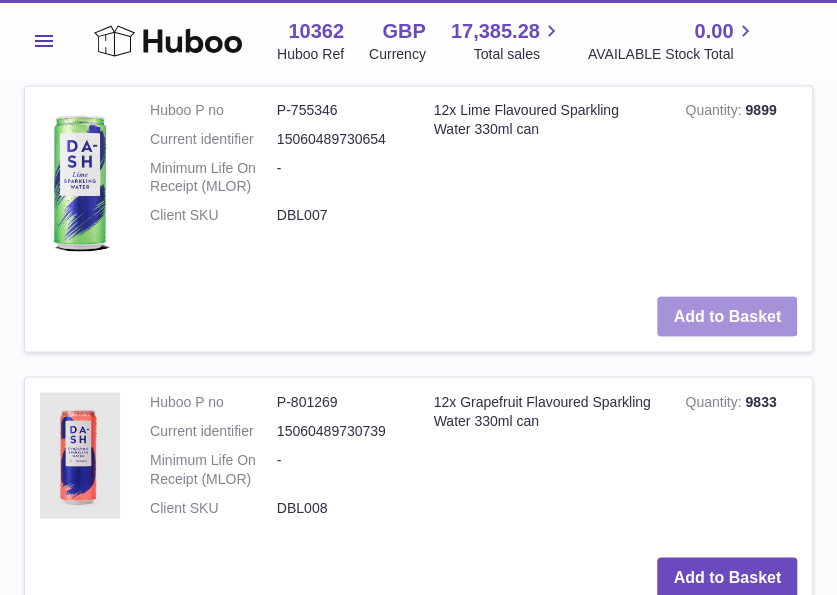 click on "Add to Basket" at bounding box center [727, 316] 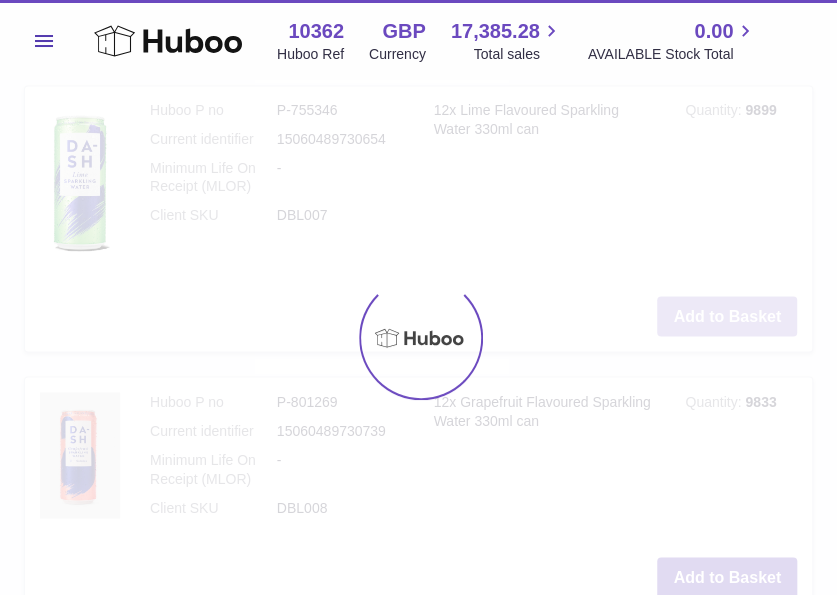 scroll, scrollTop: 3796, scrollLeft: 0, axis: vertical 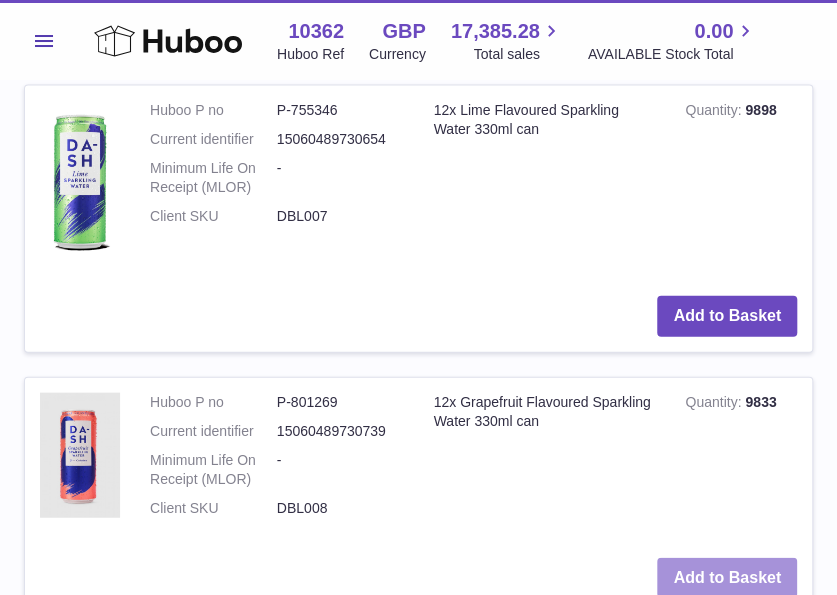 click on "Add to Basket" at bounding box center (727, 578) 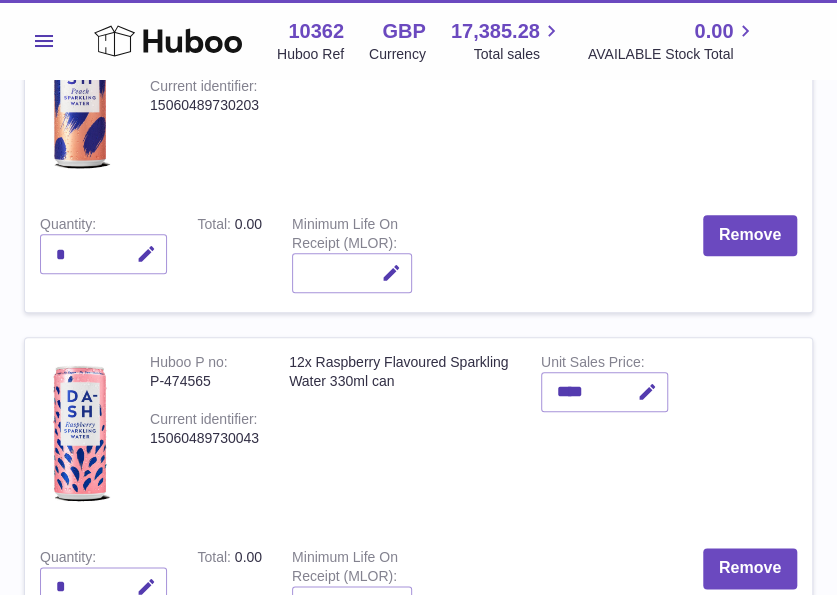 scroll, scrollTop: 300, scrollLeft: 0, axis: vertical 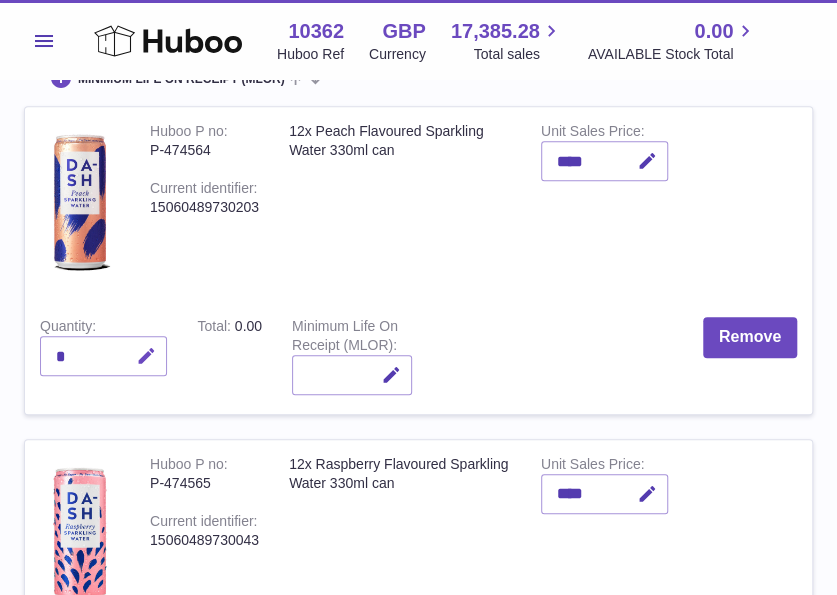 click at bounding box center (143, 356) 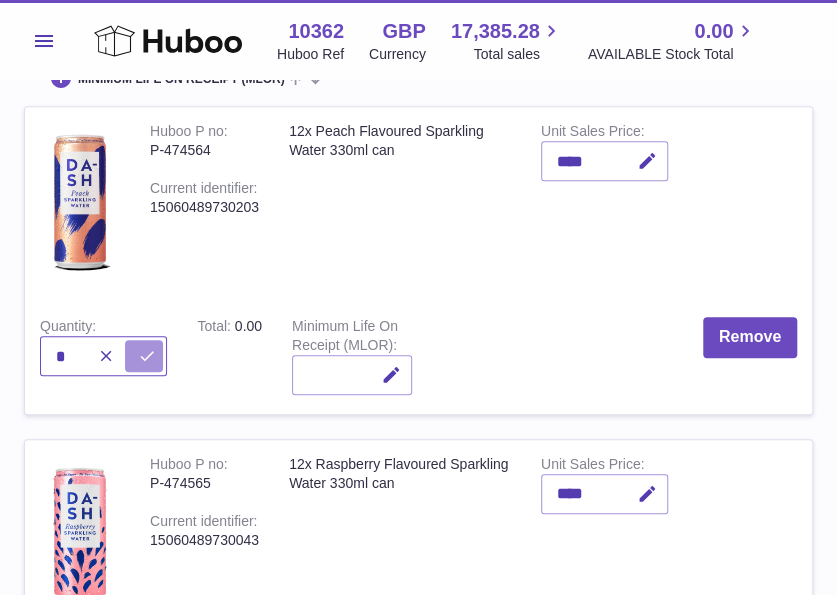 type on "*" 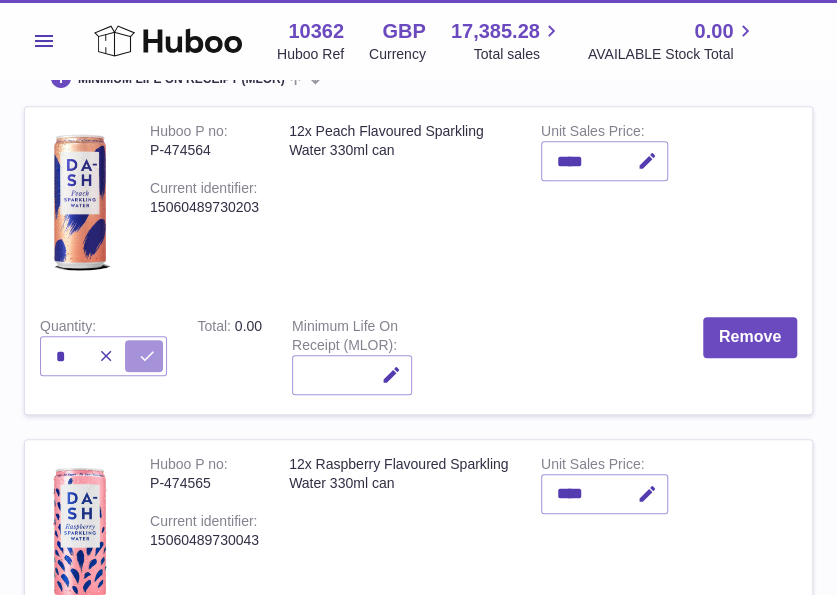 click at bounding box center [144, 356] 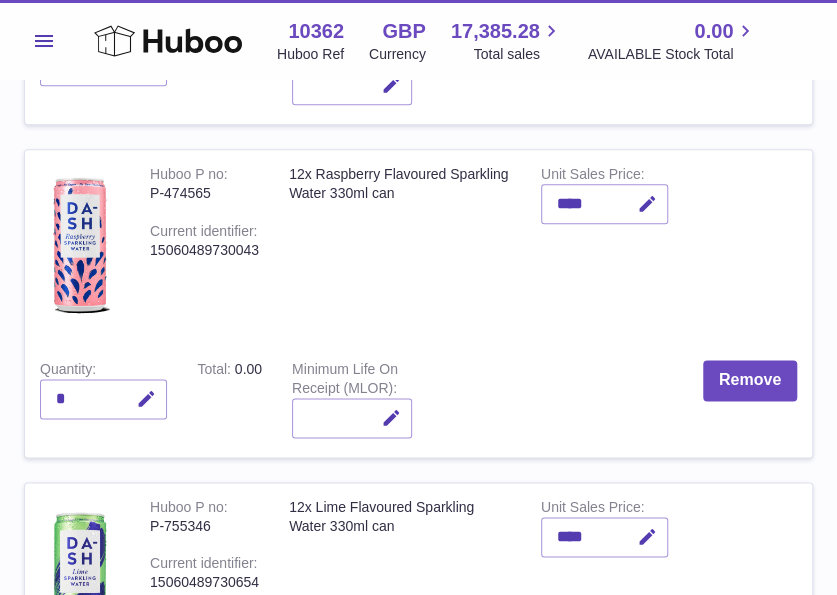 scroll, scrollTop: 600, scrollLeft: 0, axis: vertical 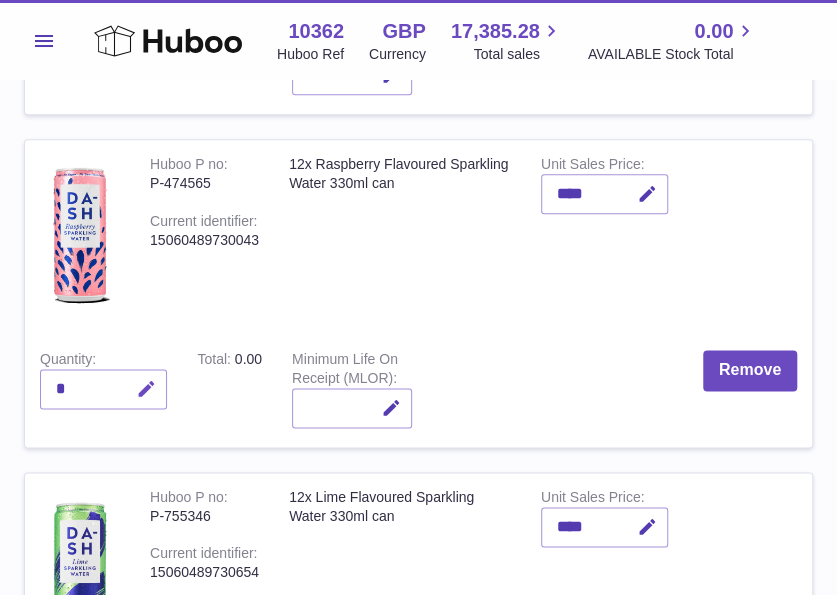 click at bounding box center [146, 389] 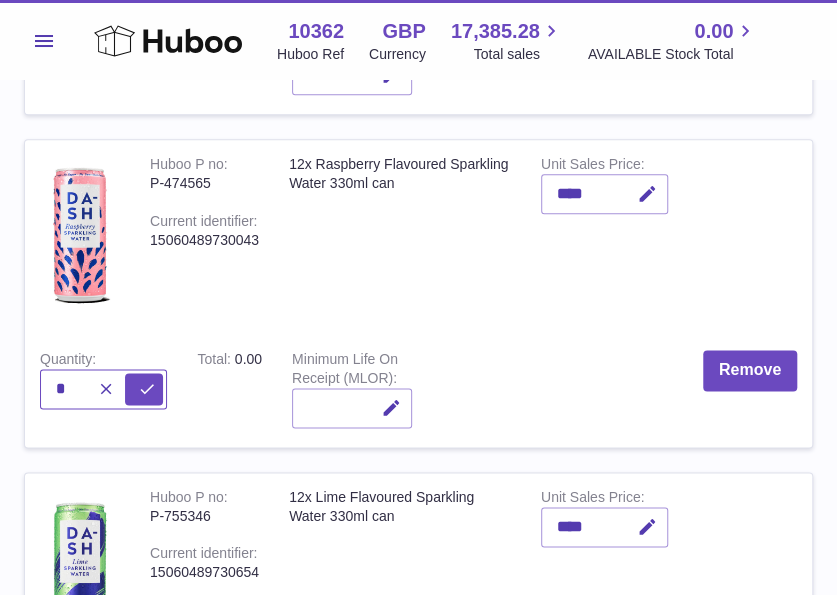 type on "*" 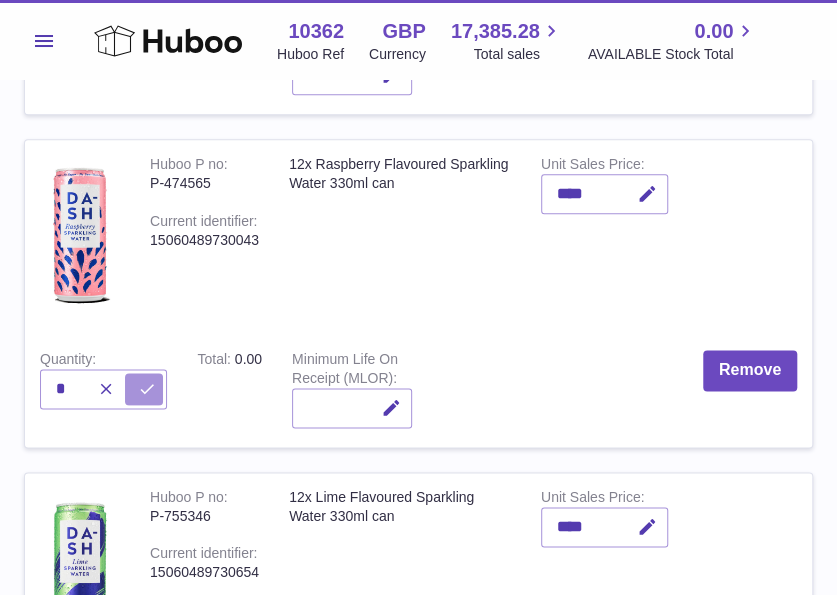 click at bounding box center [147, 389] 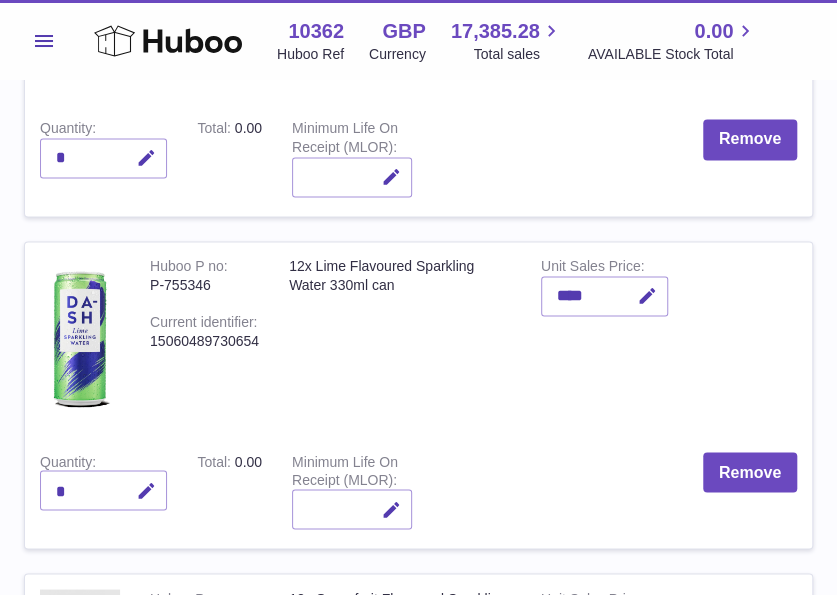 scroll, scrollTop: 900, scrollLeft: 0, axis: vertical 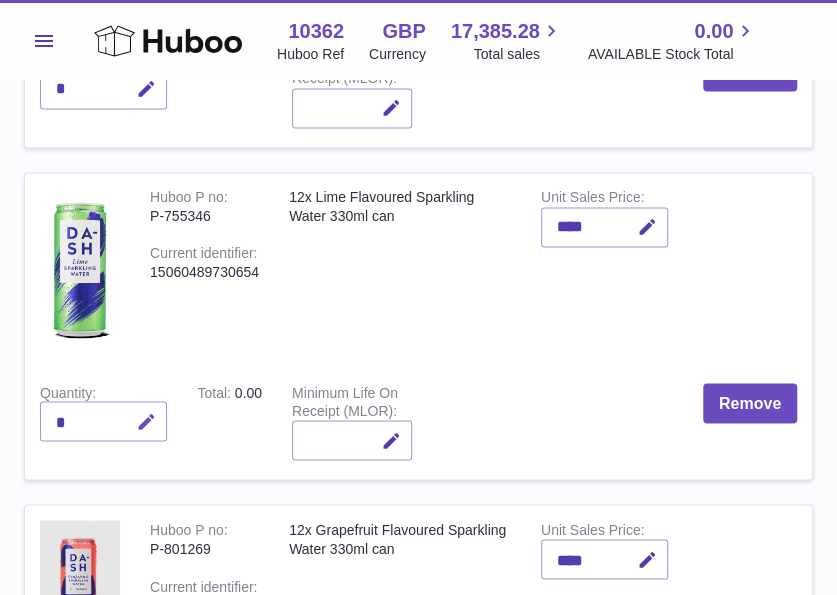 click at bounding box center [143, 421] 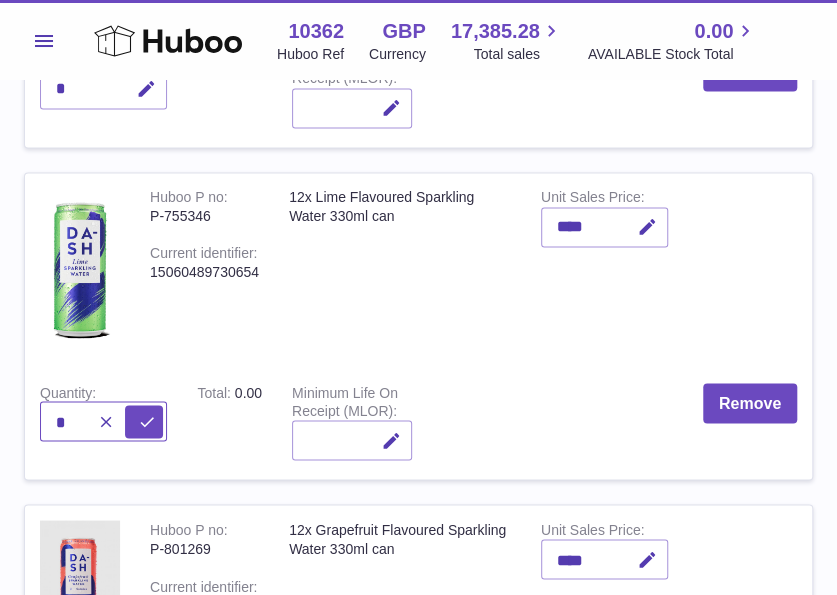type on "*" 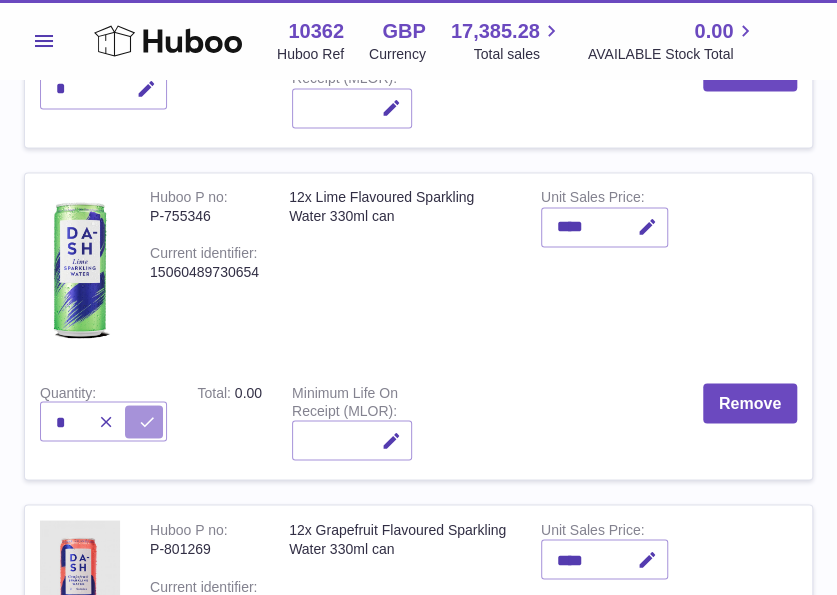 click at bounding box center (144, 421) 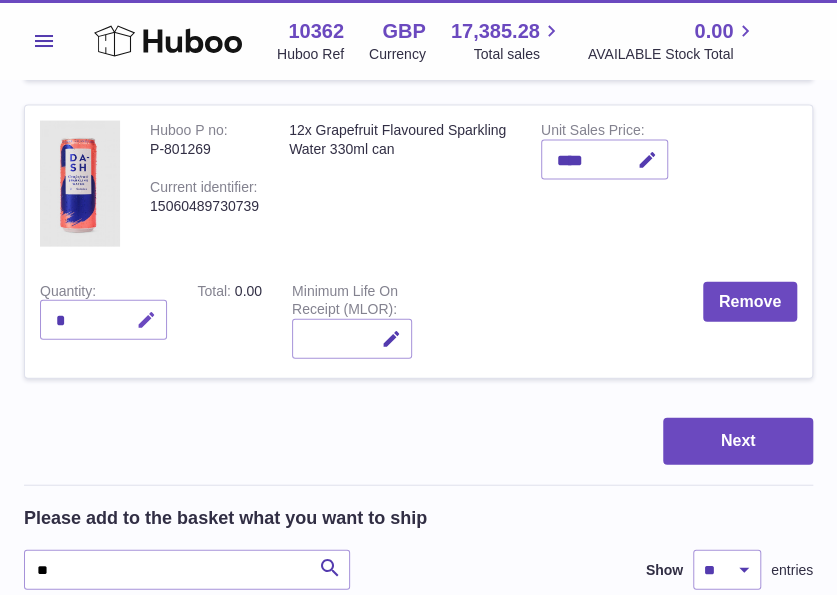 scroll, scrollTop: 1300, scrollLeft: 0, axis: vertical 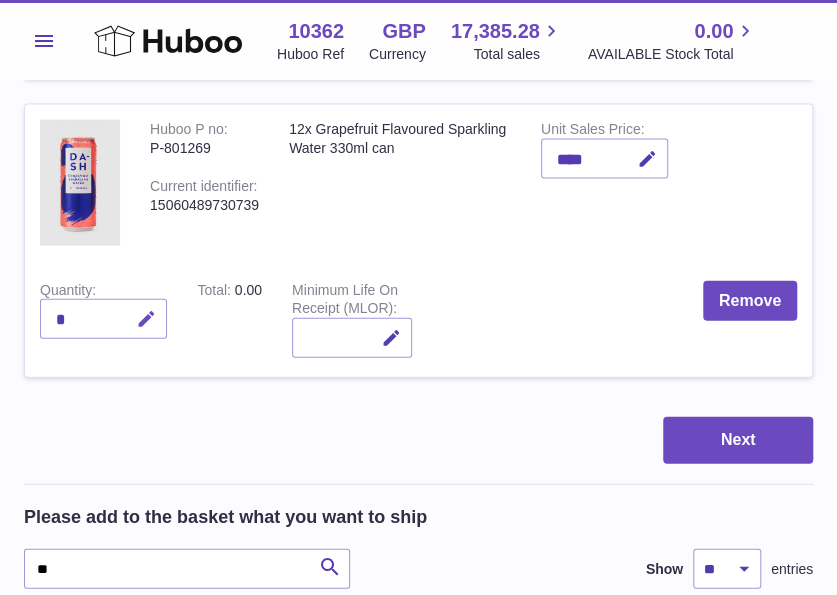 click at bounding box center [143, 319] 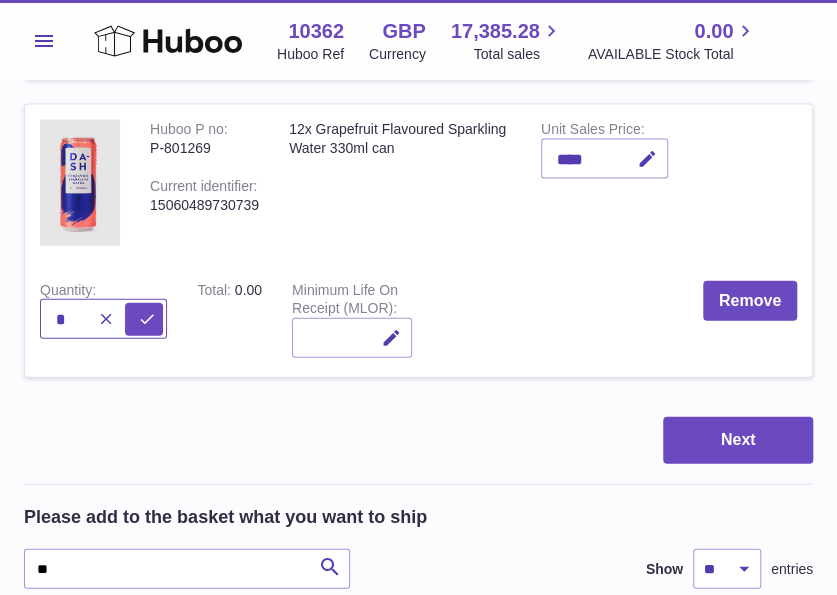 type on "*" 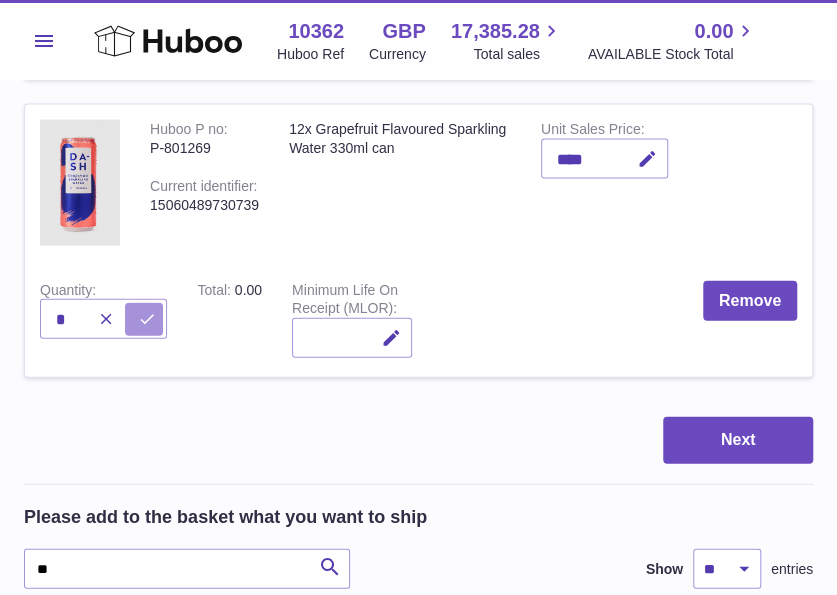 click at bounding box center [144, 319] 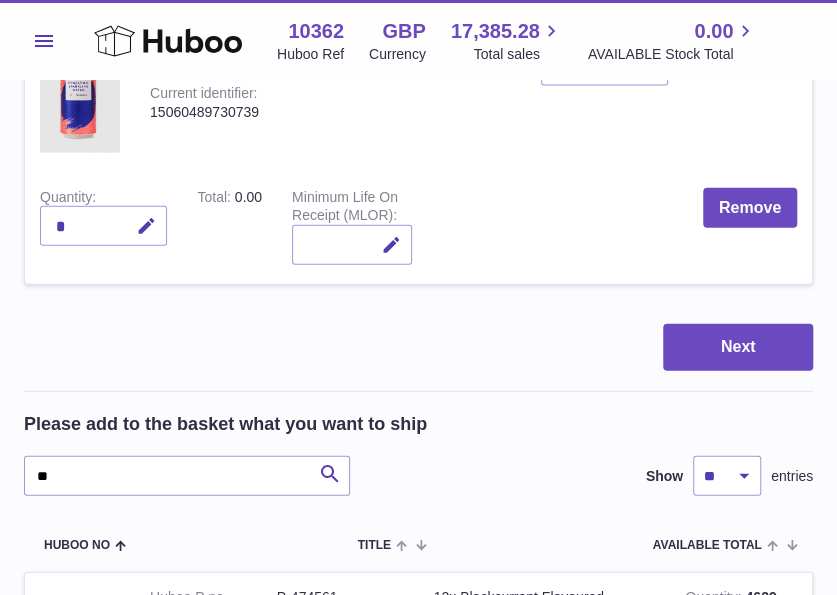 scroll, scrollTop: 1400, scrollLeft: 0, axis: vertical 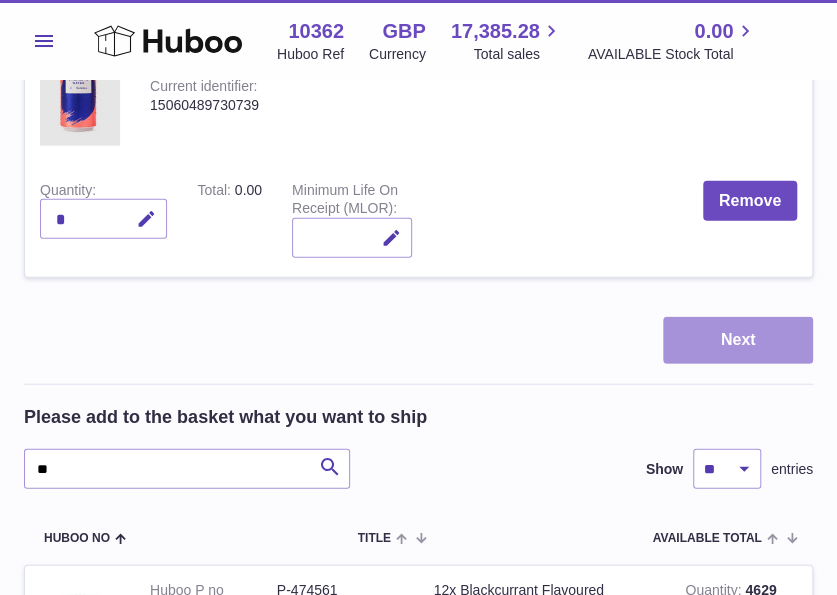 click on "Next" at bounding box center [738, 340] 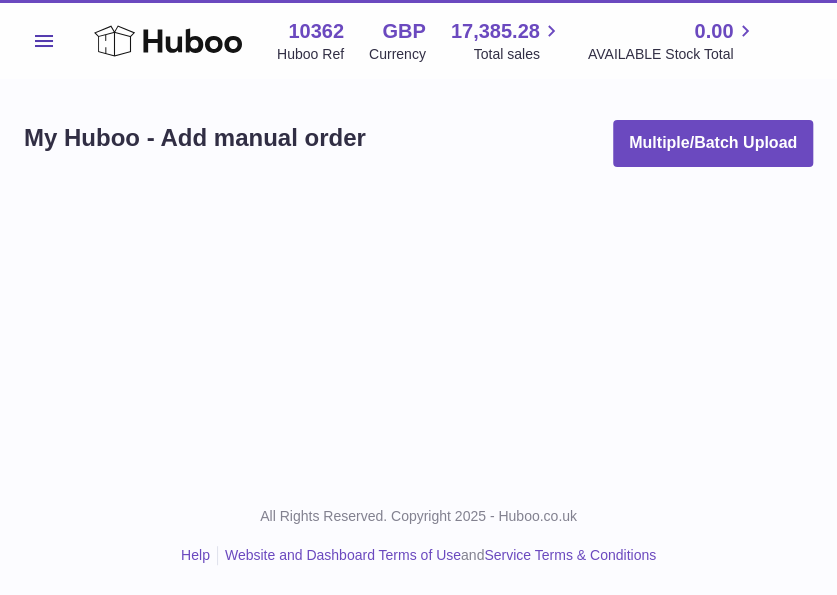 scroll, scrollTop: 0, scrollLeft: 0, axis: both 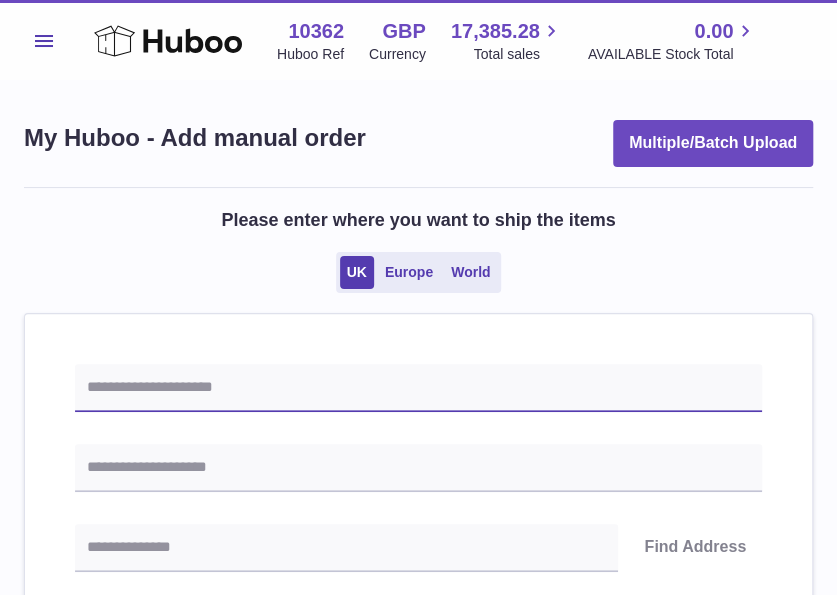 click at bounding box center (418, 388) 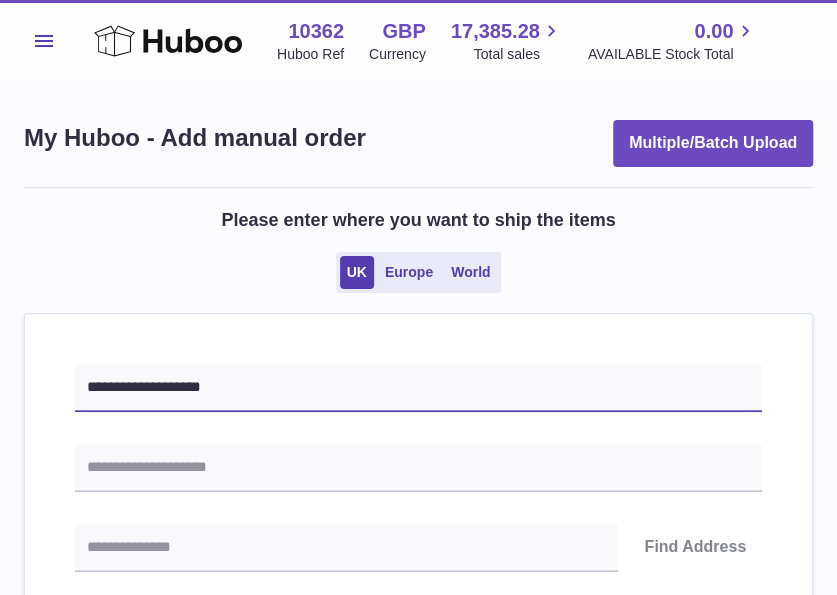 type on "**********" 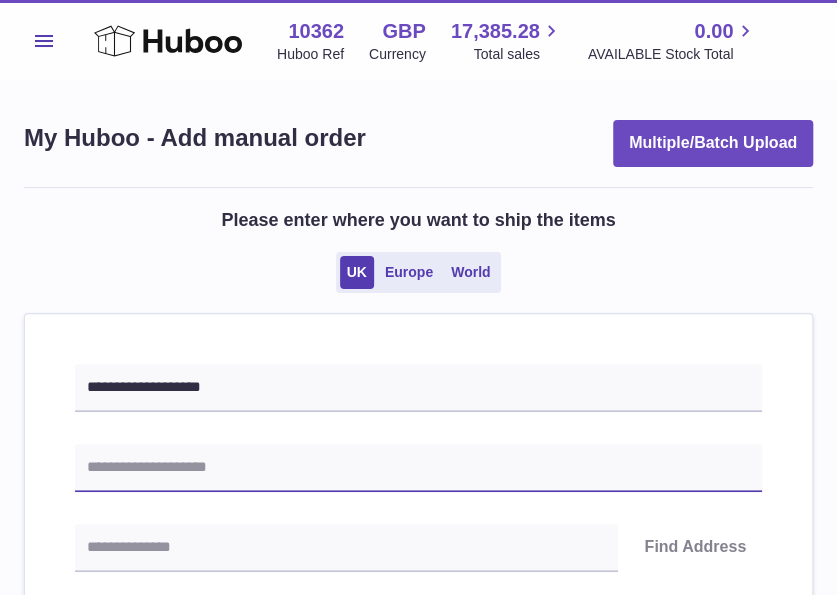click at bounding box center [418, 468] 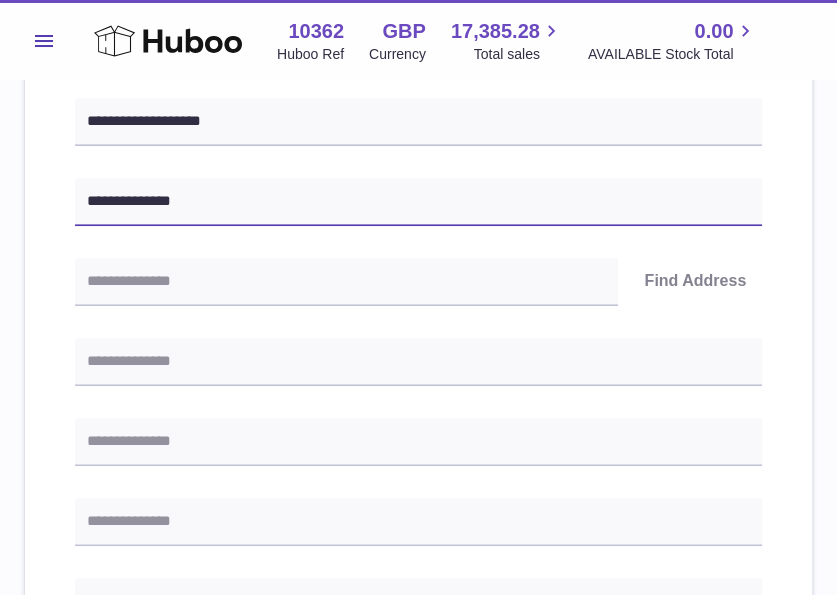scroll, scrollTop: 300, scrollLeft: 0, axis: vertical 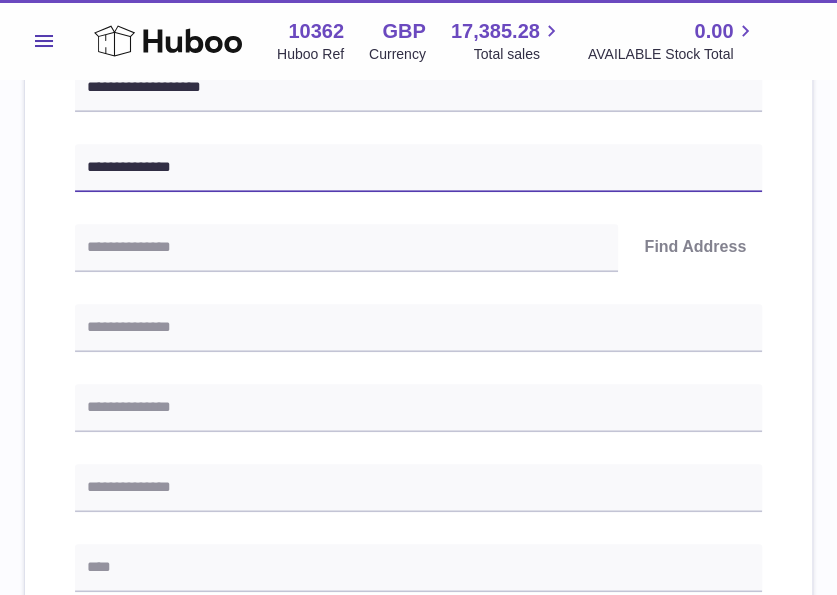 type on "**********" 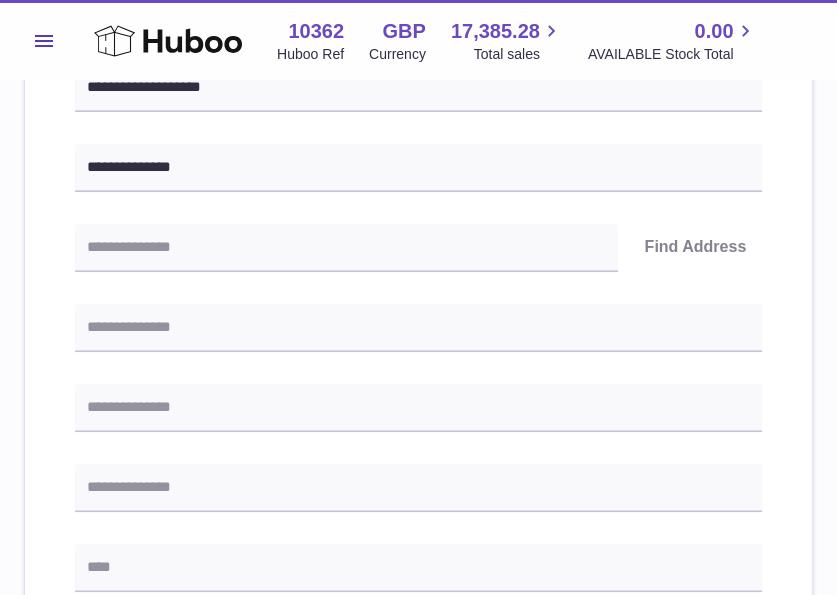 click on "**********" at bounding box center (418, 609) 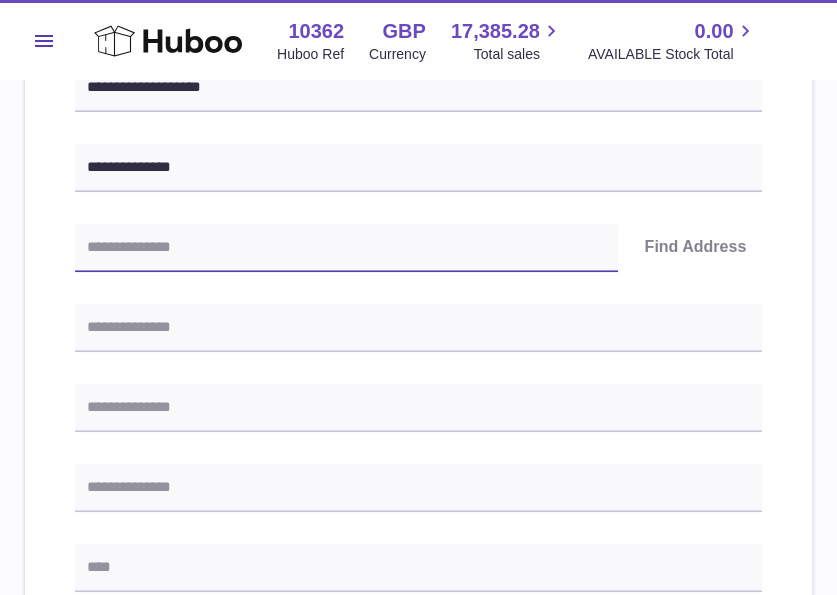 click at bounding box center [346, 248] 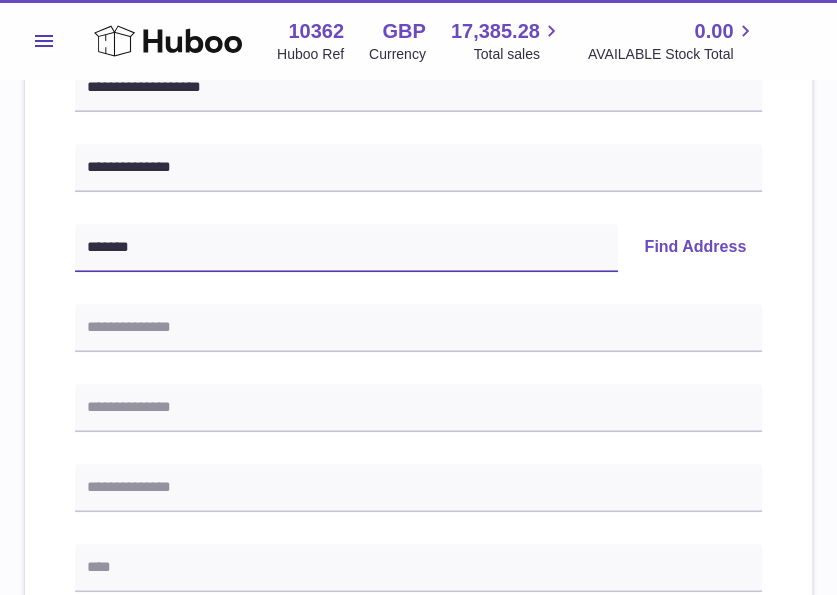 type on "*******" 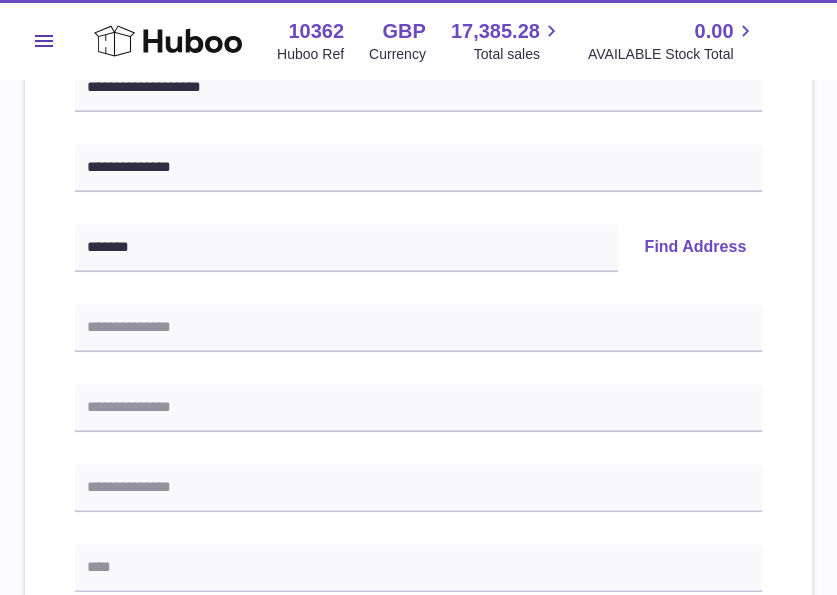 click on "Find Address" at bounding box center [695, 248] 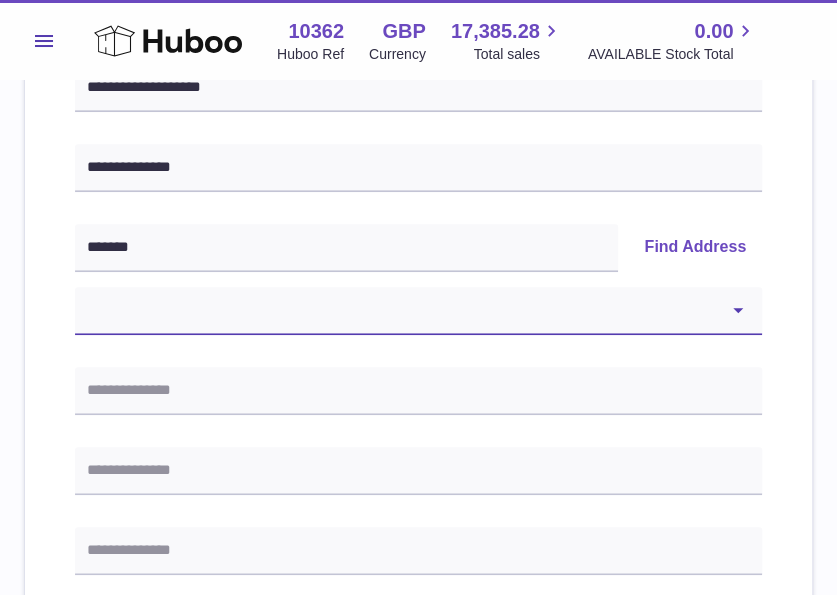 click on "**********" at bounding box center (418, 311) 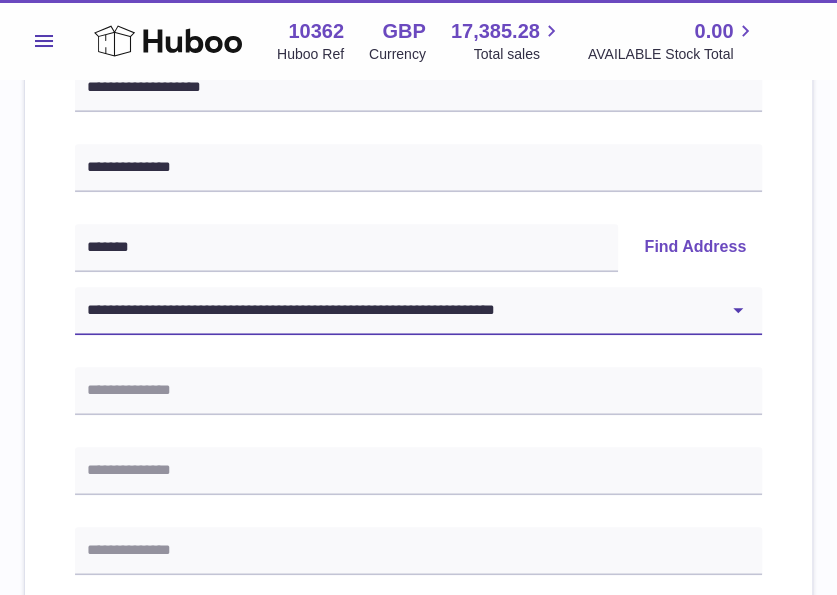 click on "**********" at bounding box center (418, 311) 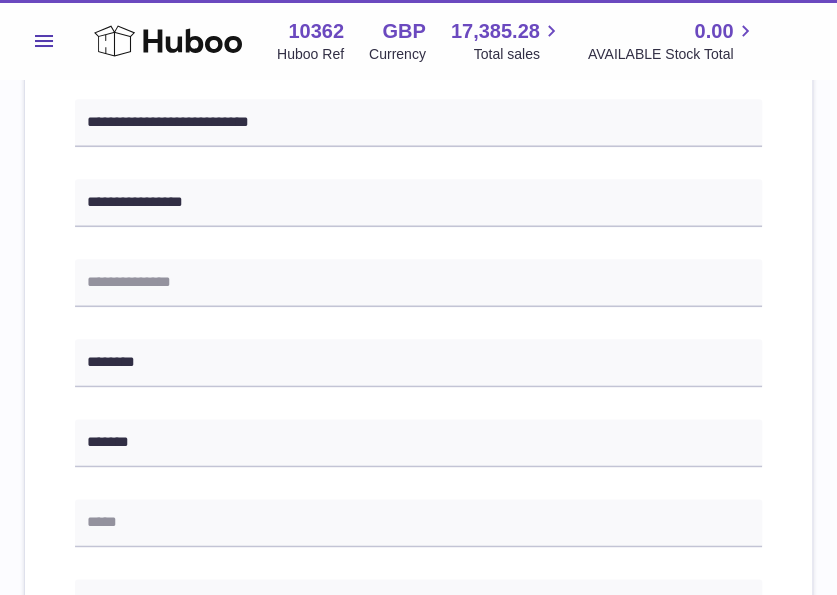 scroll, scrollTop: 600, scrollLeft: 0, axis: vertical 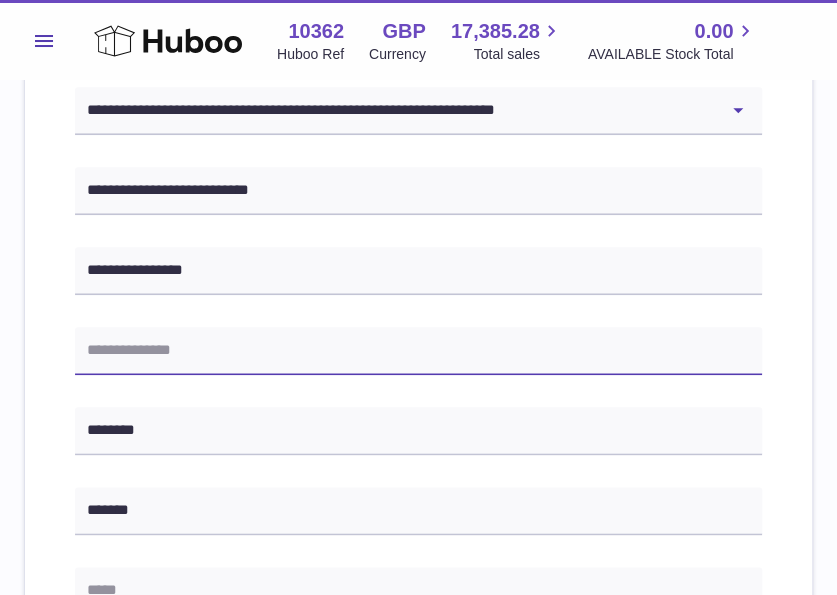 click at bounding box center [418, 351] 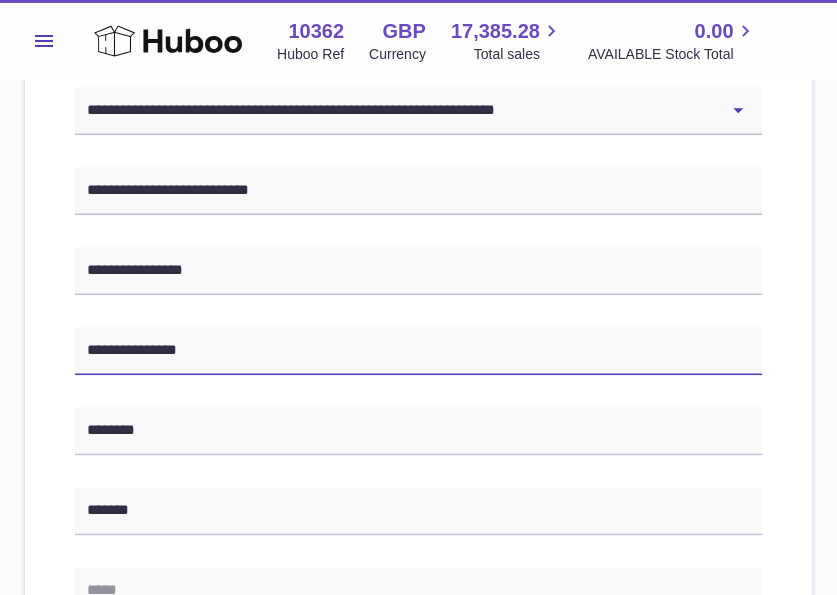 type on "**********" 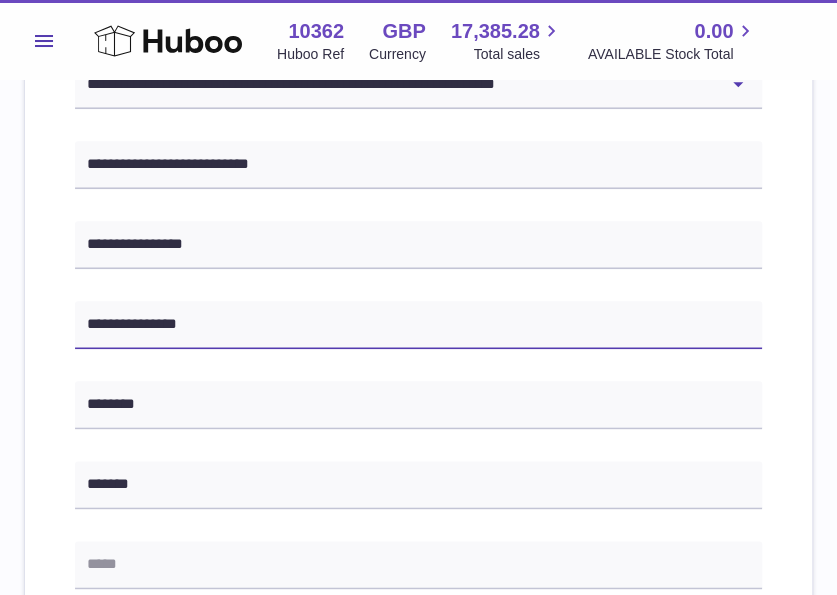 scroll, scrollTop: 600, scrollLeft: 0, axis: vertical 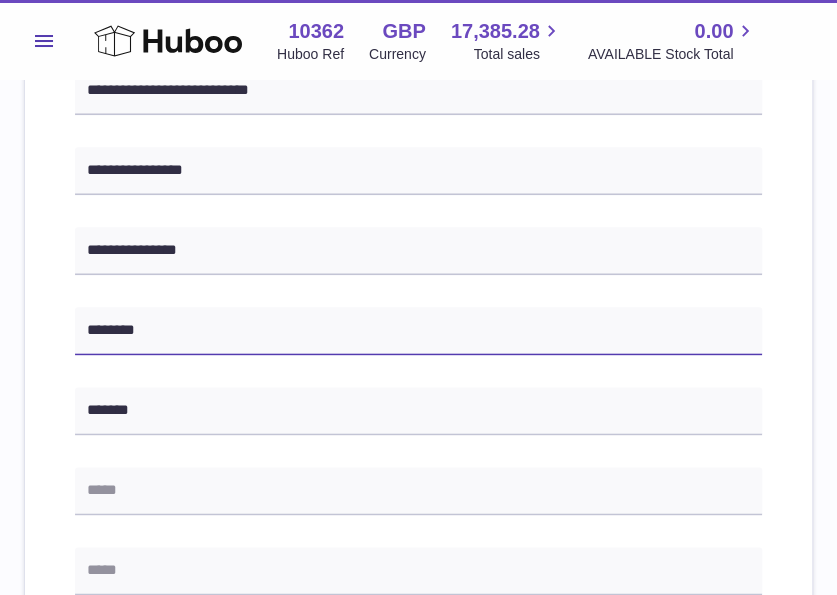 click on "********" at bounding box center [418, 331] 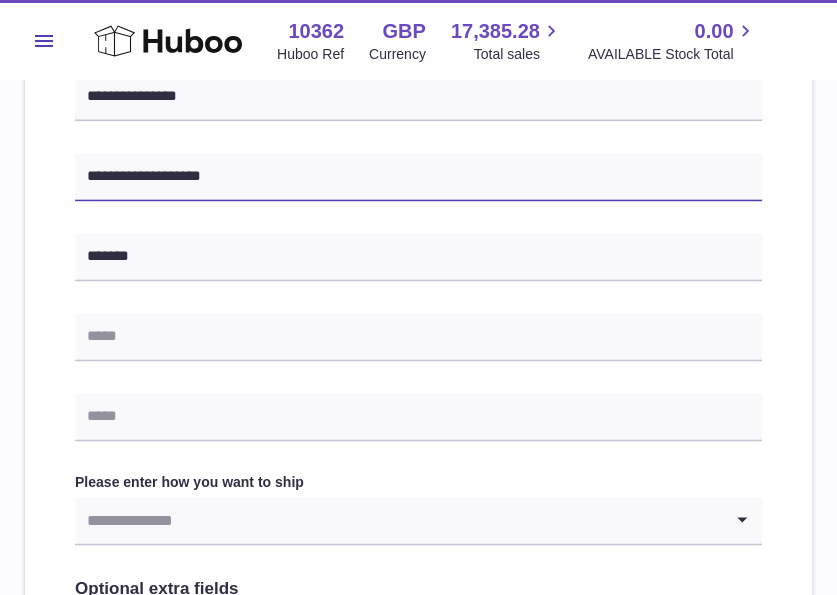 scroll, scrollTop: 800, scrollLeft: 0, axis: vertical 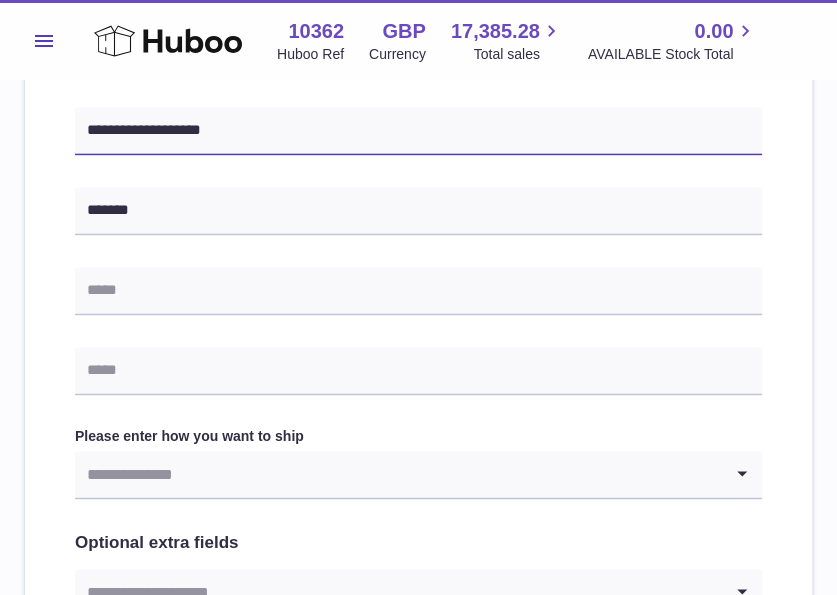 type on "**********" 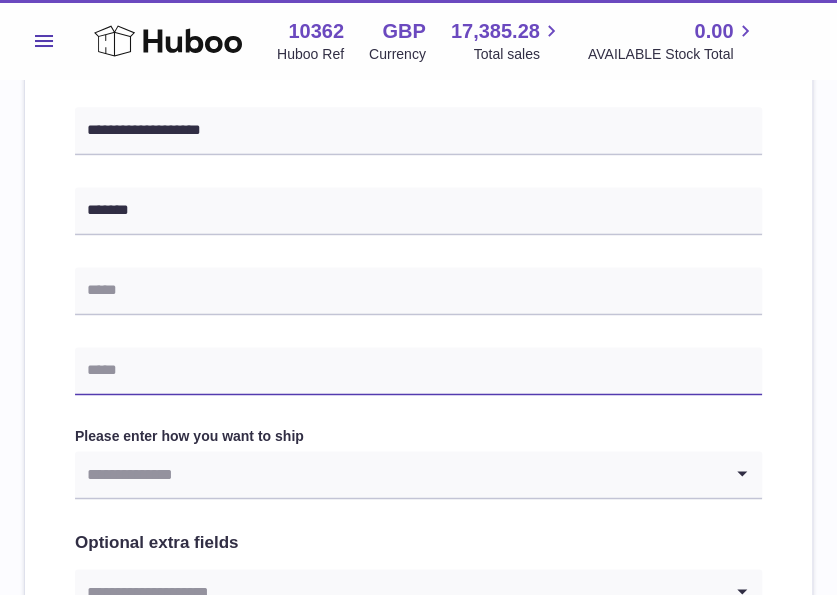 drag, startPoint x: 249, startPoint y: 363, endPoint x: 262, endPoint y: 354, distance: 15.811388 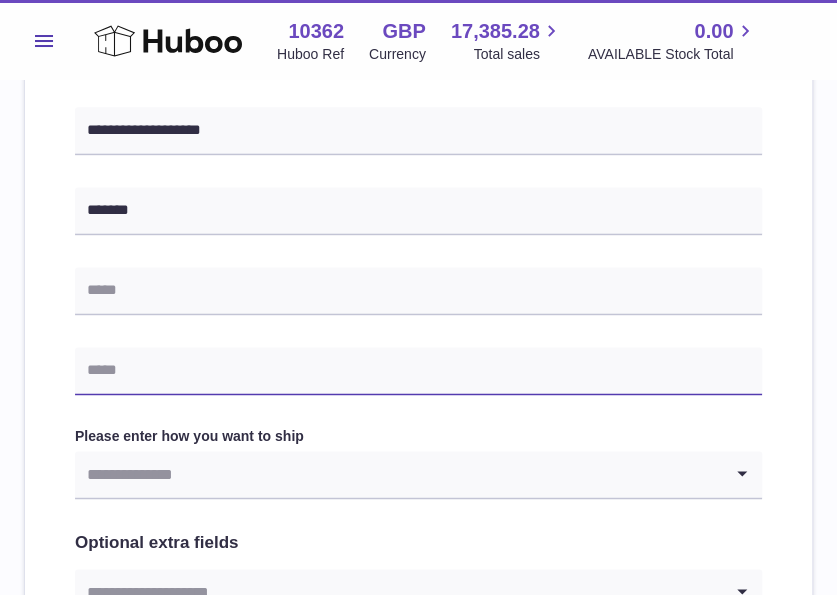 click at bounding box center (418, 371) 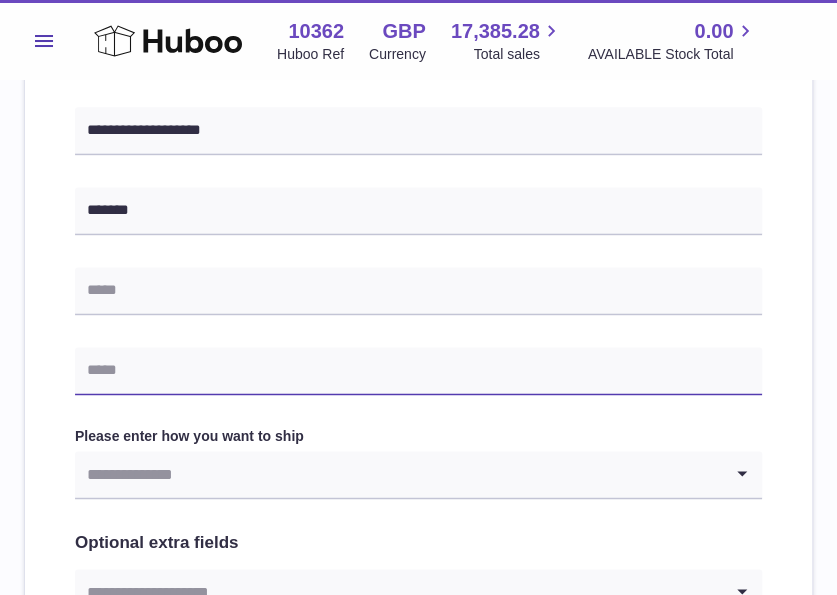 paste on "**********" 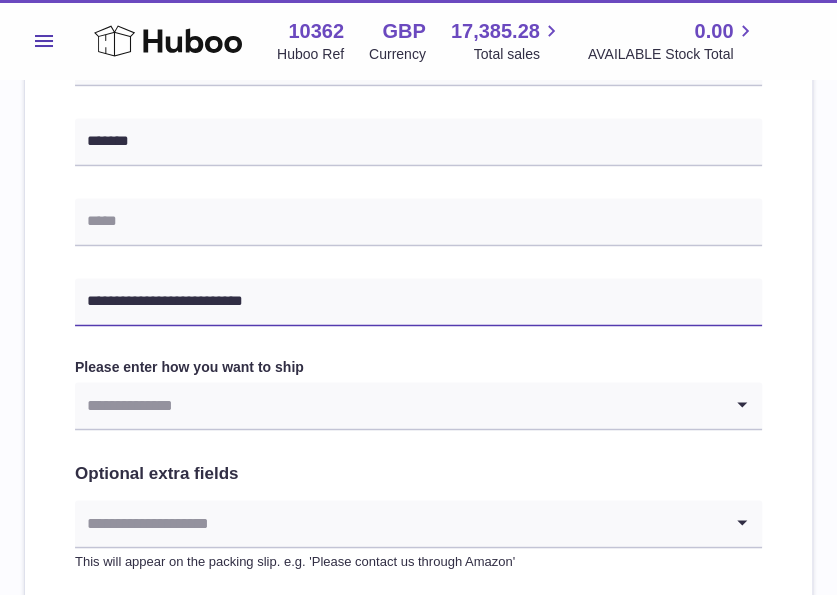 scroll, scrollTop: 900, scrollLeft: 0, axis: vertical 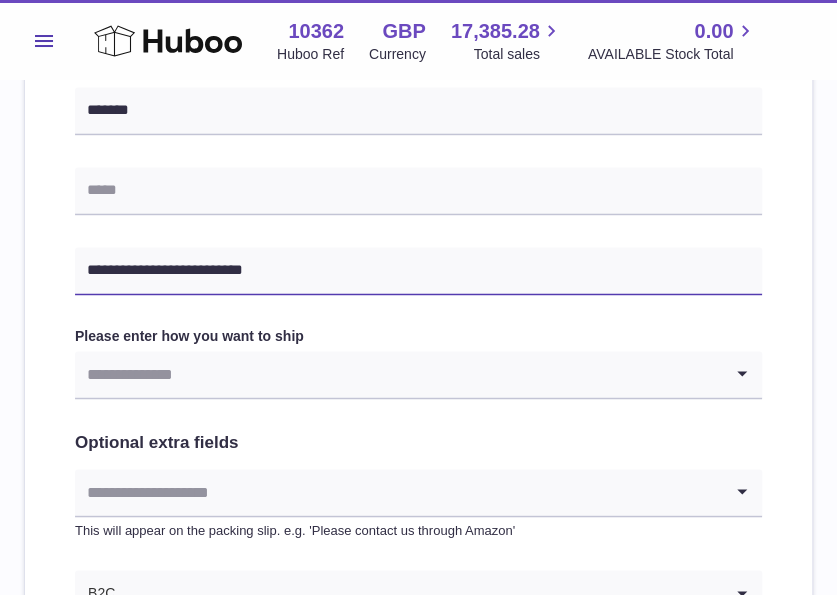 type on "**********" 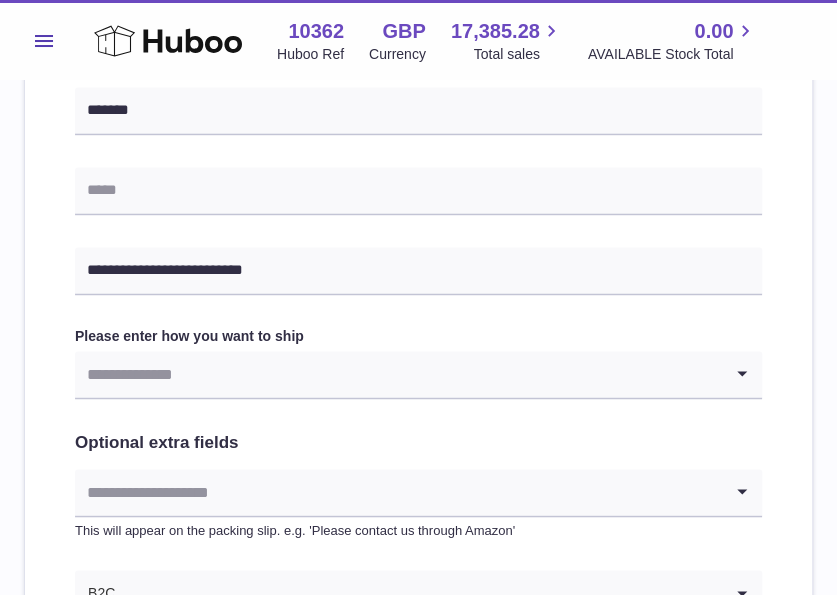 click at bounding box center (398, 374) 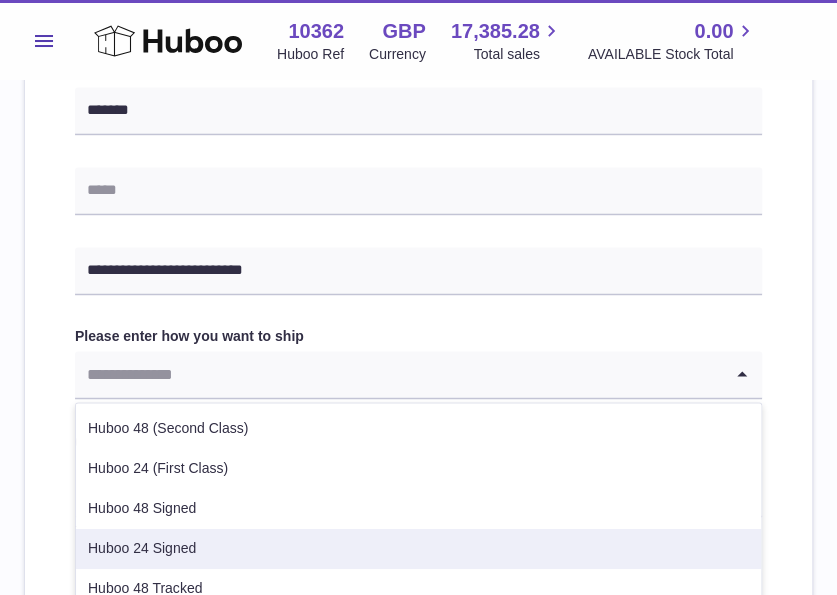 scroll, scrollTop: 100, scrollLeft: 0, axis: vertical 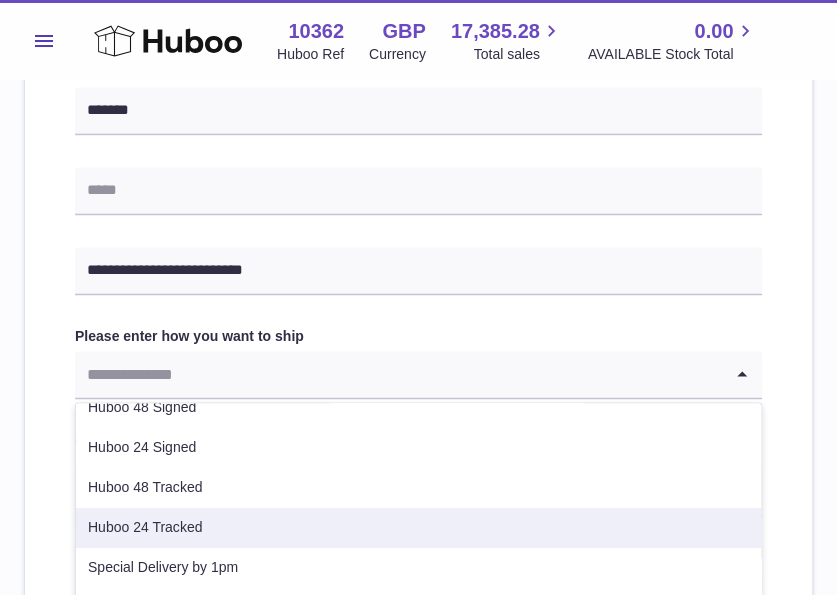 click on "Huboo 24 Tracked" at bounding box center (418, 528) 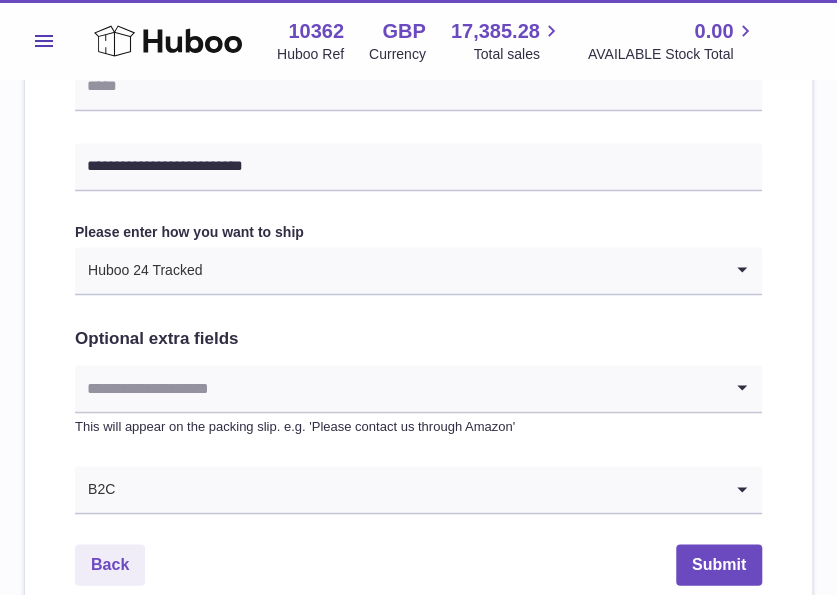 scroll, scrollTop: 1201, scrollLeft: 0, axis: vertical 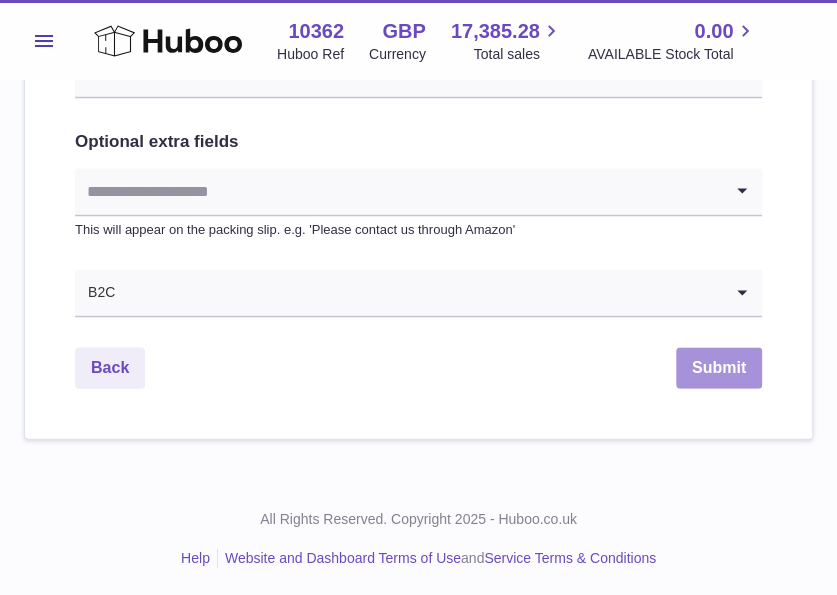 click on "Submit" at bounding box center [719, 367] 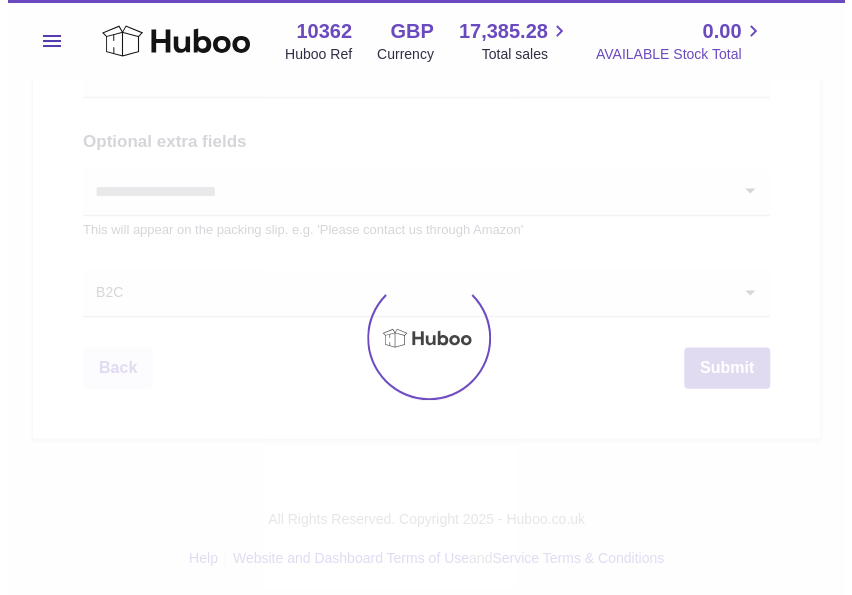 scroll, scrollTop: 0, scrollLeft: 0, axis: both 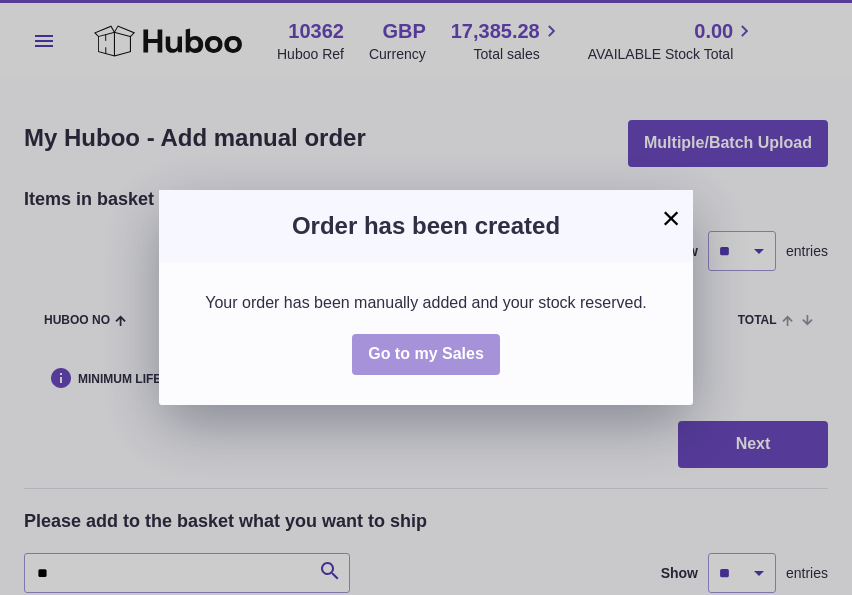 click on "Go to my Sales" at bounding box center [426, 353] 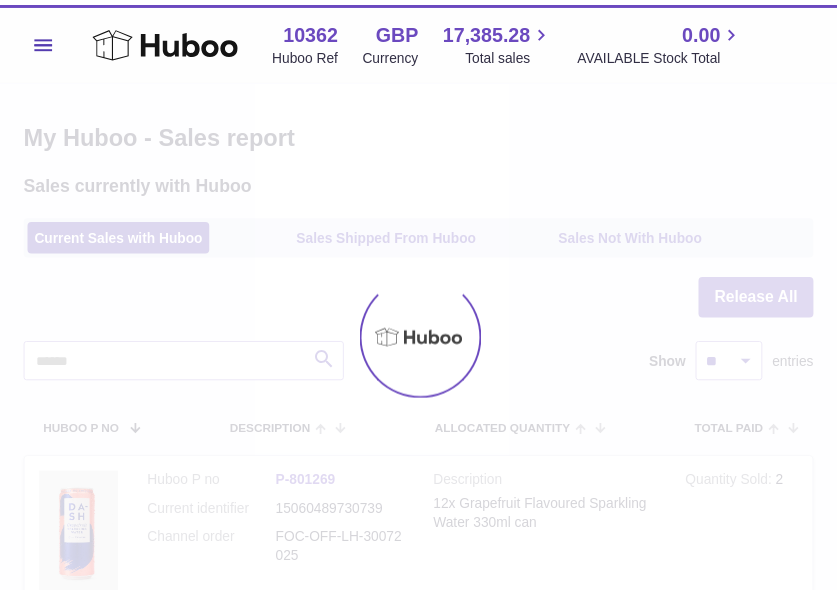 scroll, scrollTop: 0, scrollLeft: 0, axis: both 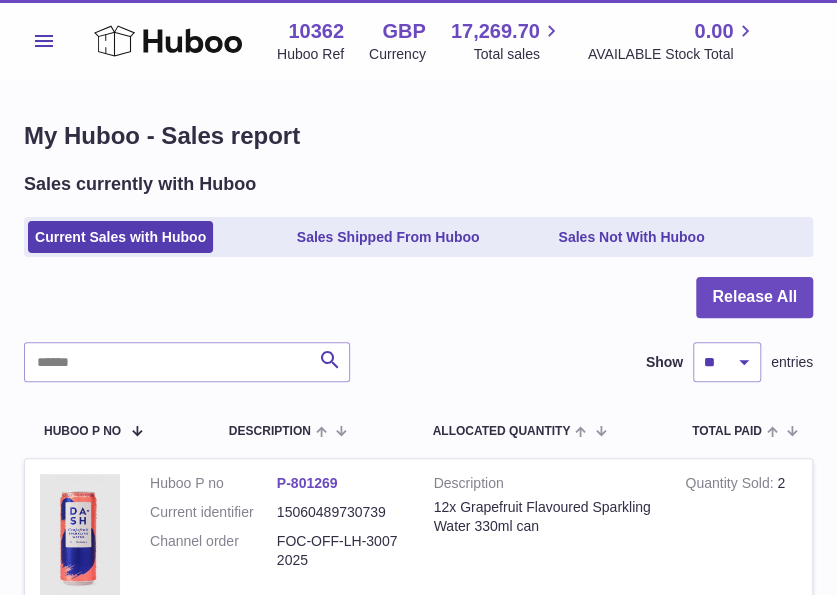 click on "Menu" at bounding box center (44, 41) 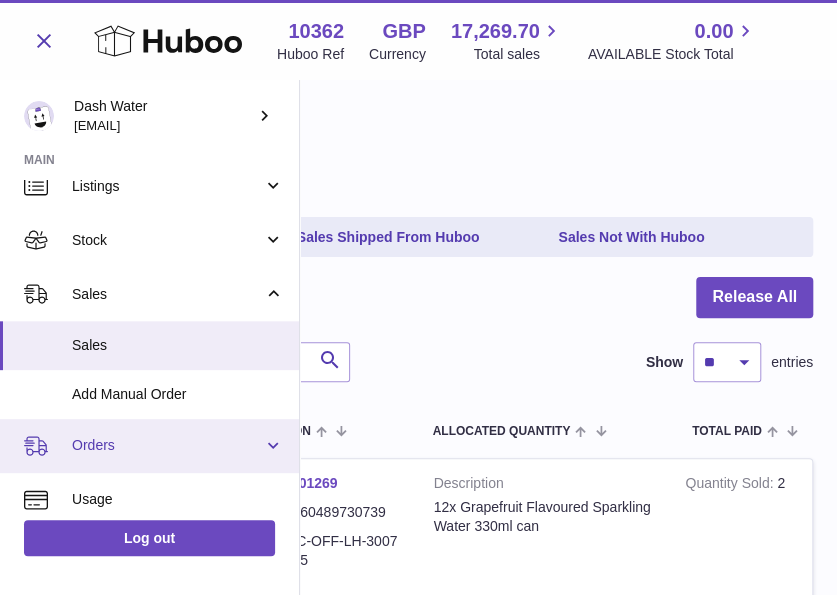 scroll, scrollTop: 200, scrollLeft: 0, axis: vertical 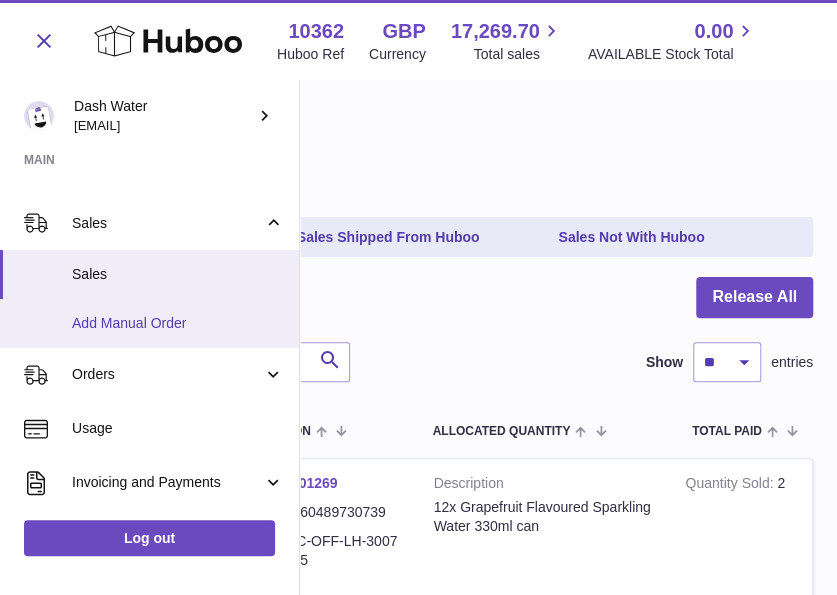 click on "Add Manual Order" at bounding box center [178, 323] 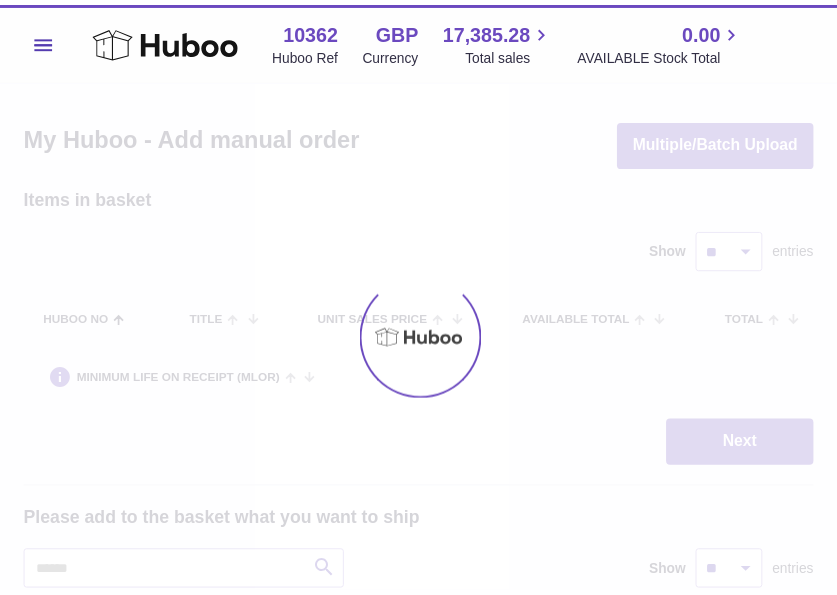 scroll, scrollTop: 0, scrollLeft: 0, axis: both 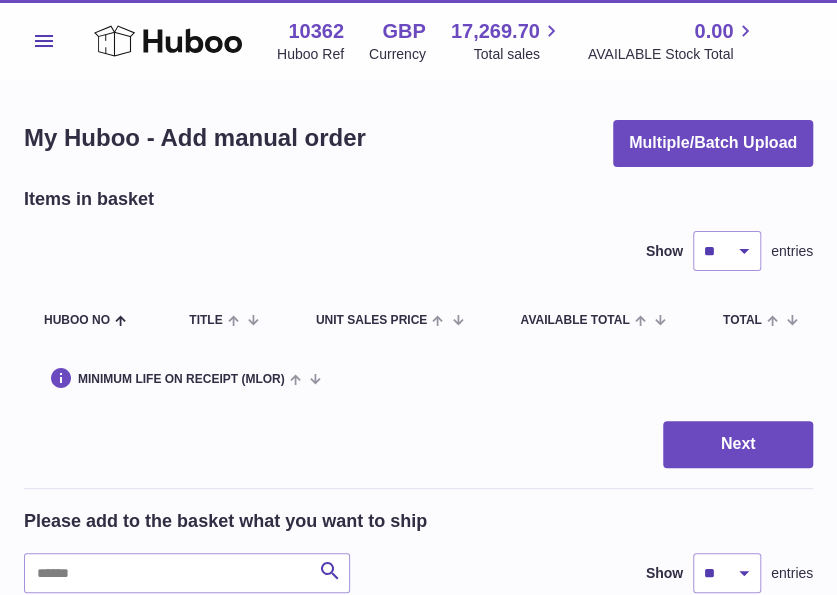 click on "My Huboo - Add manual order
Multiple/Batch Upload
Items in basket
Show
** ** ** ***
entries
Huboo no       Title       Unit Sales Price       AVAILABLE Total       Total       Minimum Life On Receipt (MLOR)
Action
Next
Please add to the basket what you want to ship       Search
Show
** ** ** ***
entries
Huboo no       Title
AVAILABLE Total
Action
Huboo P no   P-474561   Current identifier   65060489730000     Client SKU   DBL001
12x Blackcurrant Flavoured Sparkling Water 330ml can
Quantity 4629
Add to Basket
Huboo P no   P-474562   Current identifier   25060489730002   Minimum Life On Receipt (MLOR)   -   Client SKU   DBL002     Quantity 1852
Add to Basket" at bounding box center (418, 1764) 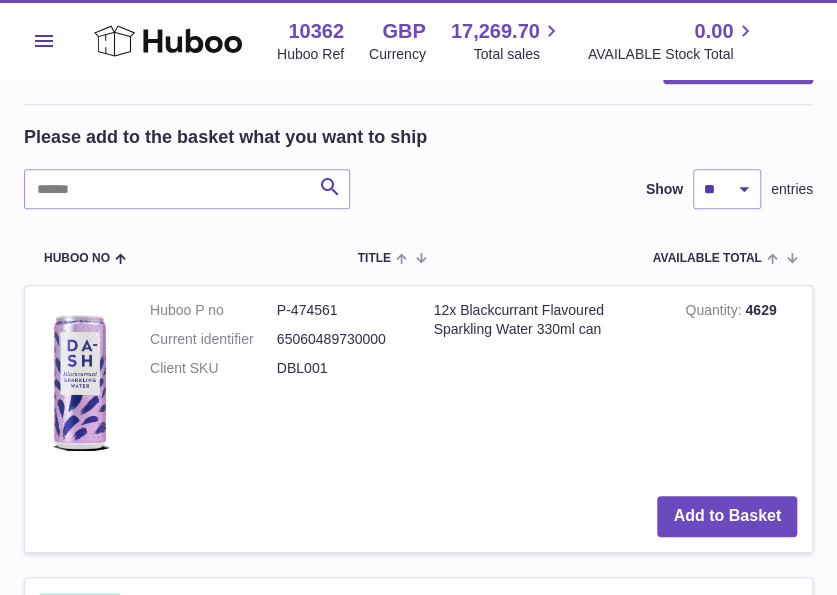 scroll, scrollTop: 400, scrollLeft: 0, axis: vertical 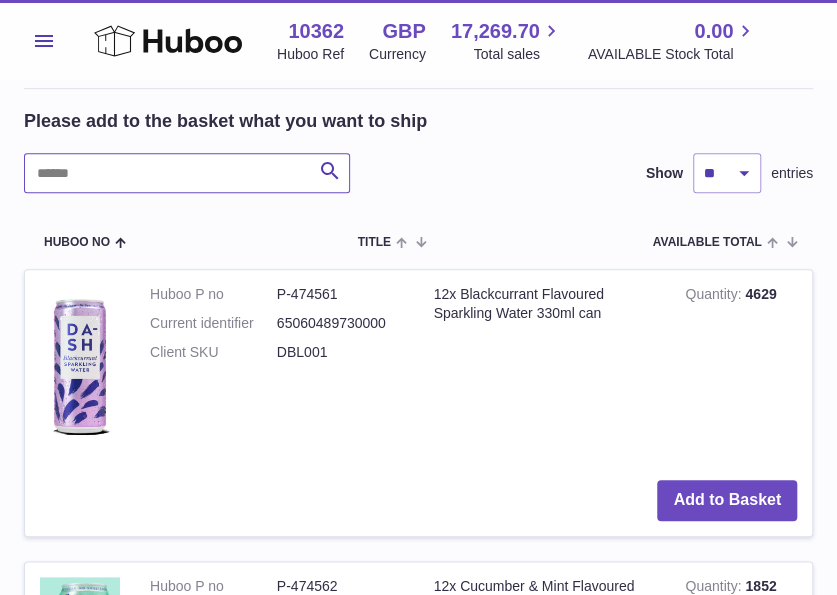 click at bounding box center [187, 173] 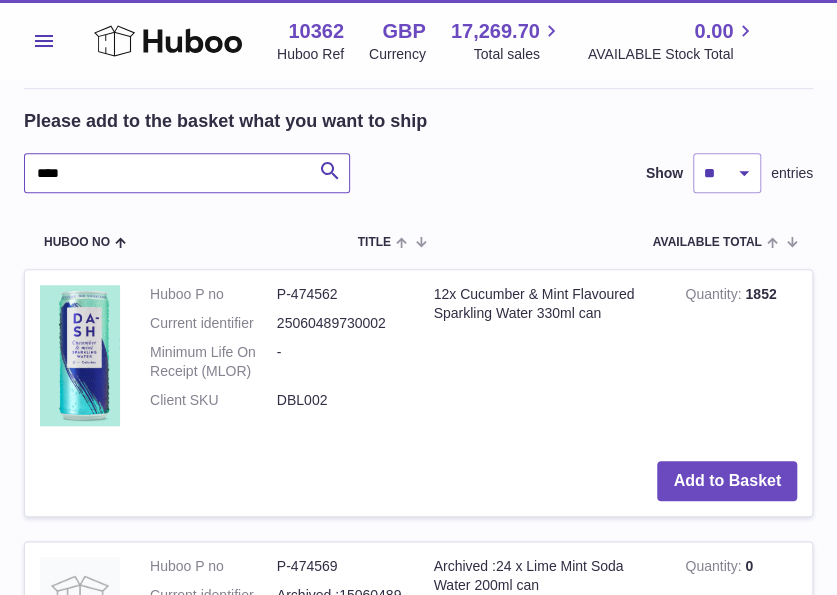 type on "*****" 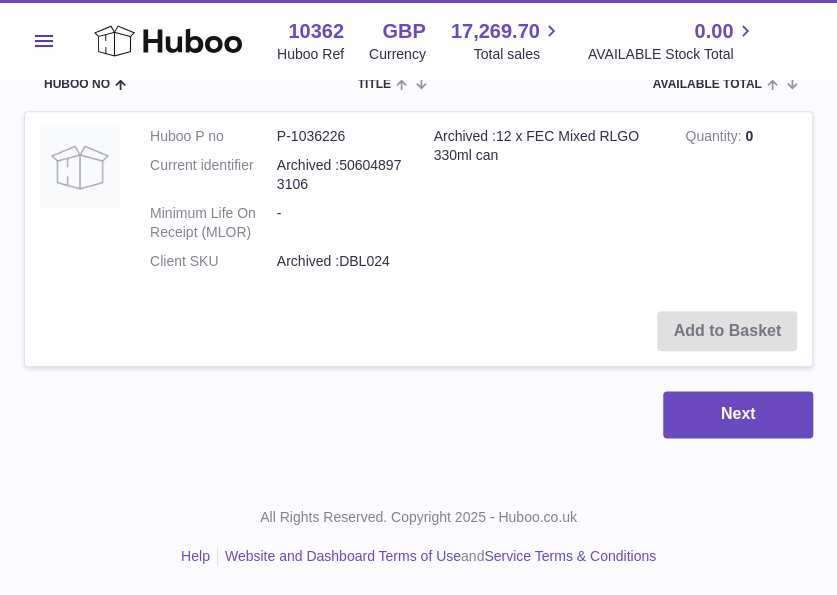scroll, scrollTop: 358, scrollLeft: 0, axis: vertical 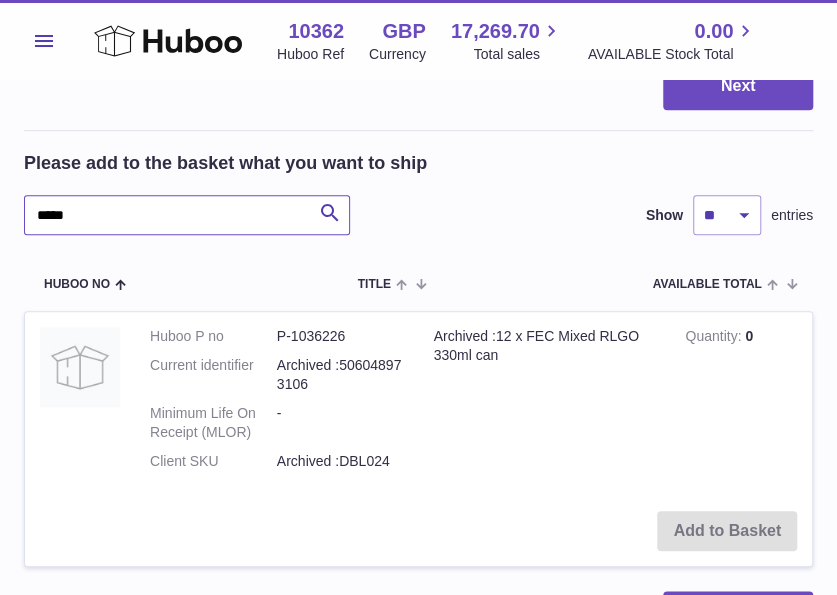 drag, startPoint x: 176, startPoint y: 217, endPoint x: 11, endPoint y: 223, distance: 165.10905 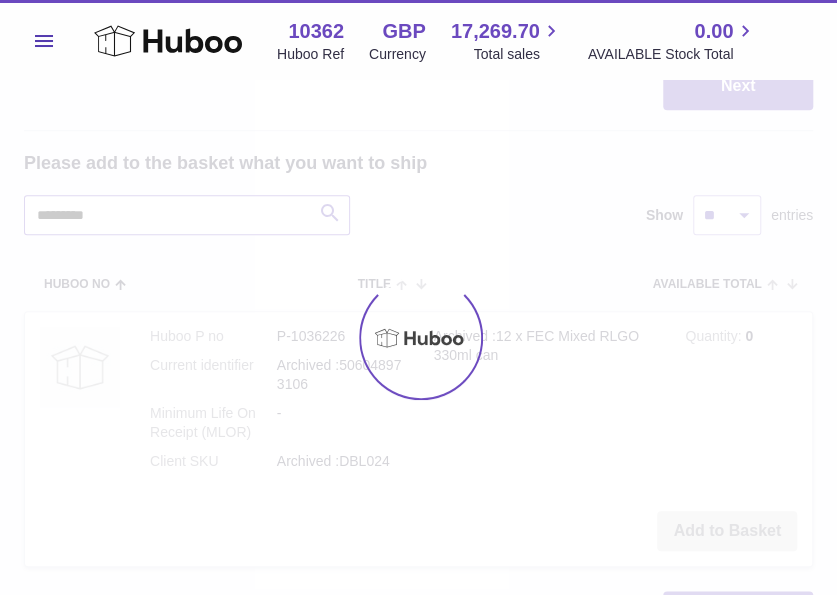 type on "*********" 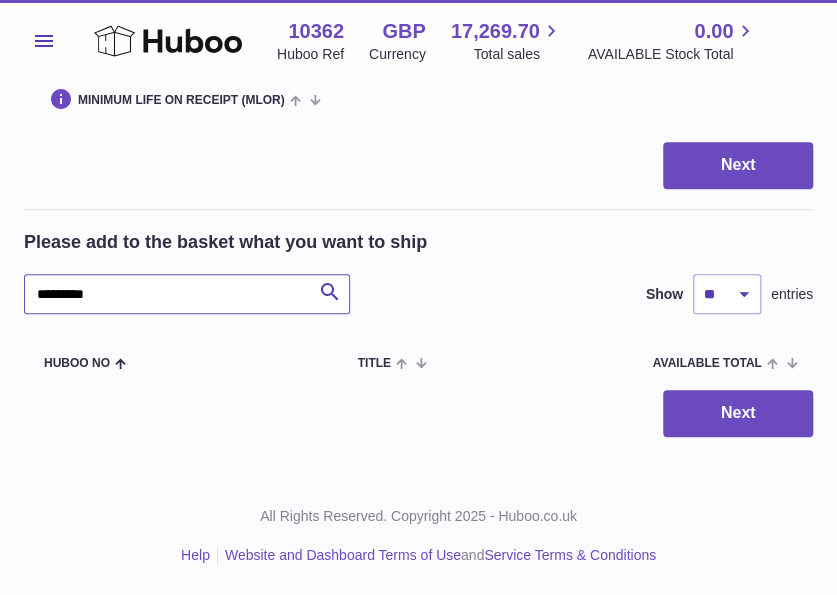 scroll, scrollTop: 278, scrollLeft: 0, axis: vertical 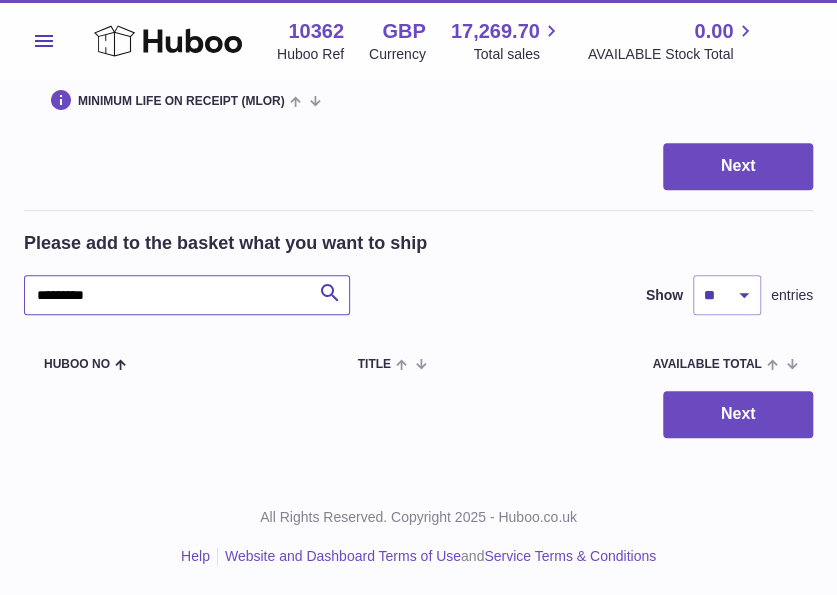 drag, startPoint x: 228, startPoint y: 295, endPoint x: 0, endPoint y: 290, distance: 228.05482 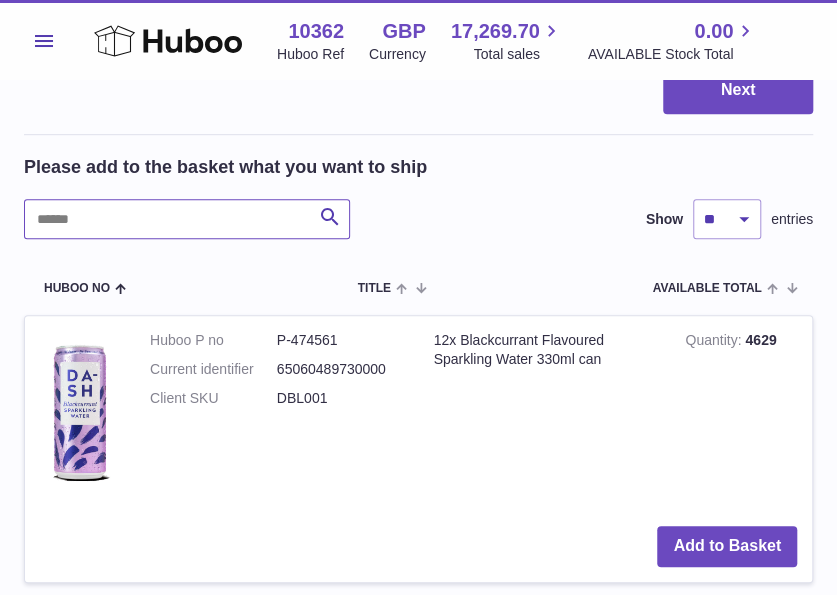 scroll, scrollTop: 358, scrollLeft: 0, axis: vertical 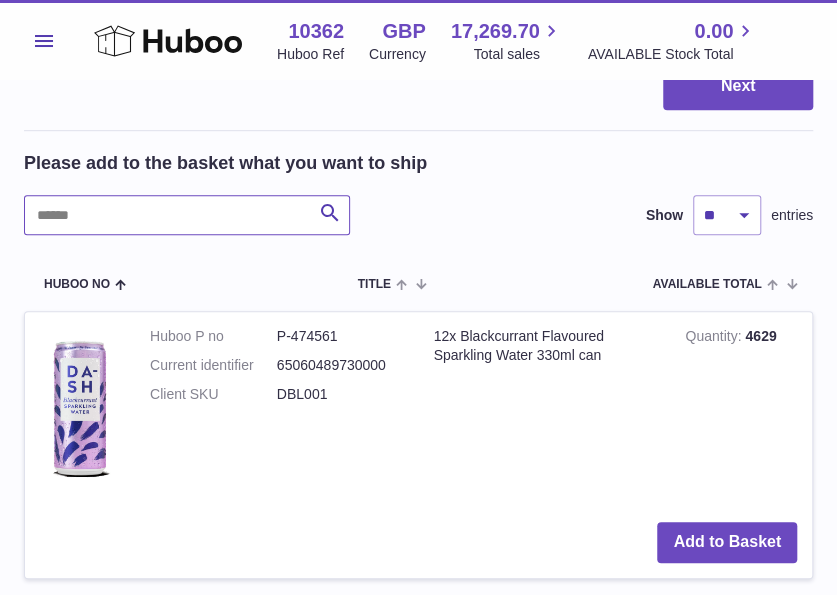 click at bounding box center (187, 215) 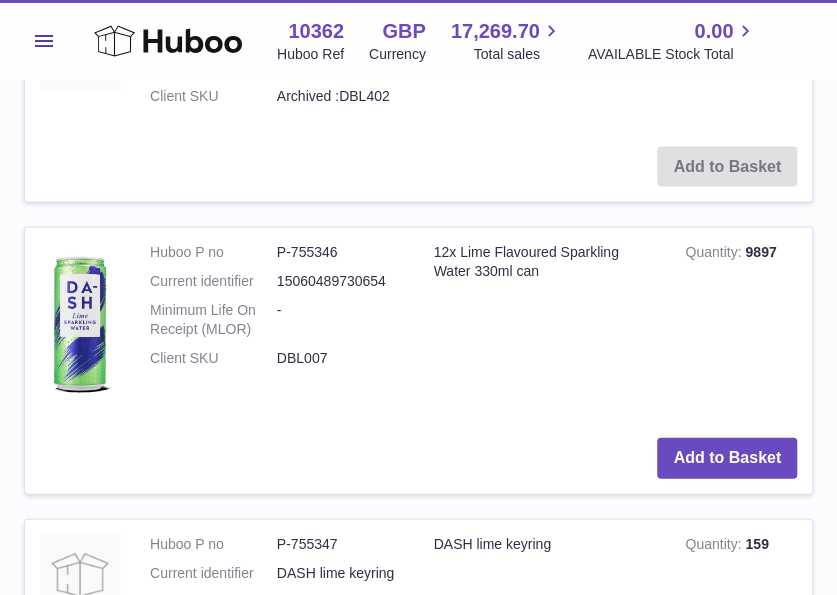 scroll, scrollTop: 1158, scrollLeft: 0, axis: vertical 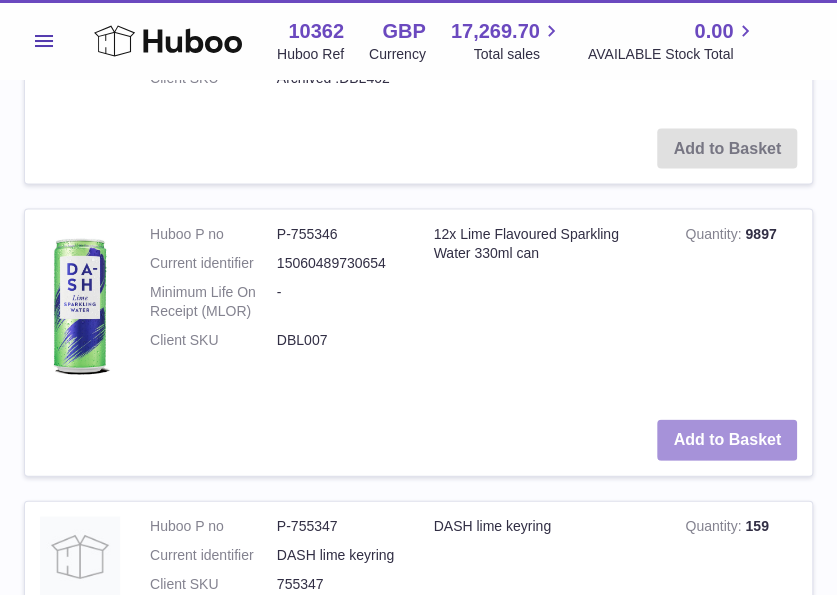 click on "Add to Basket" at bounding box center (727, 439) 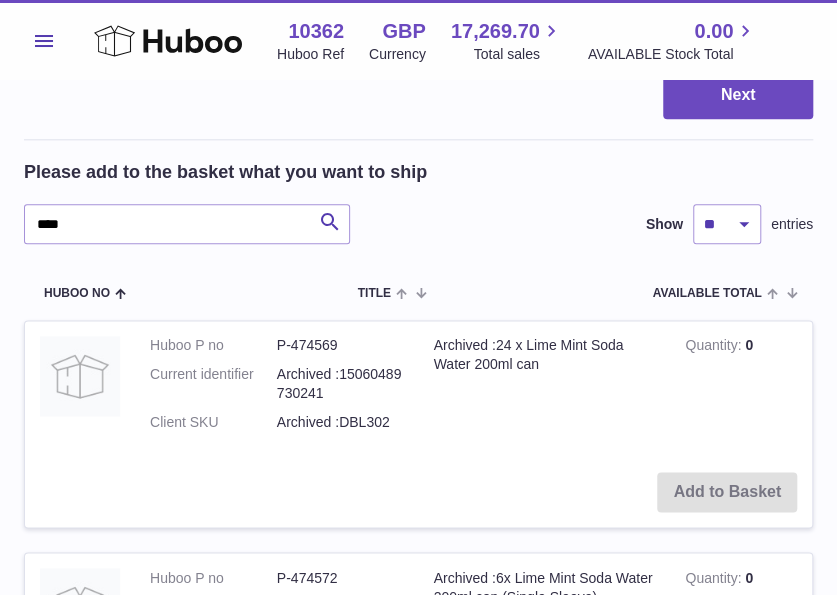 scroll, scrollTop: 700, scrollLeft: 0, axis: vertical 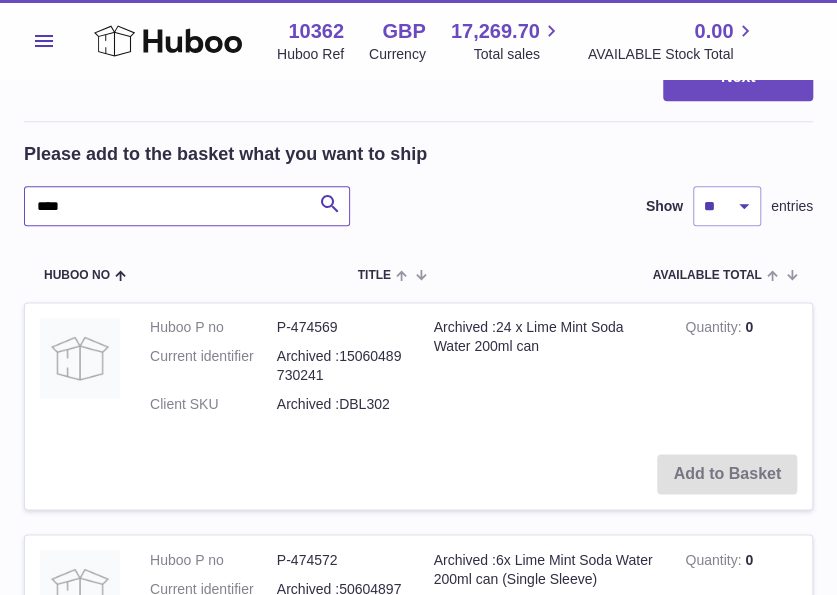 drag, startPoint x: 137, startPoint y: 198, endPoint x: -5, endPoint y: 200, distance: 142.01408 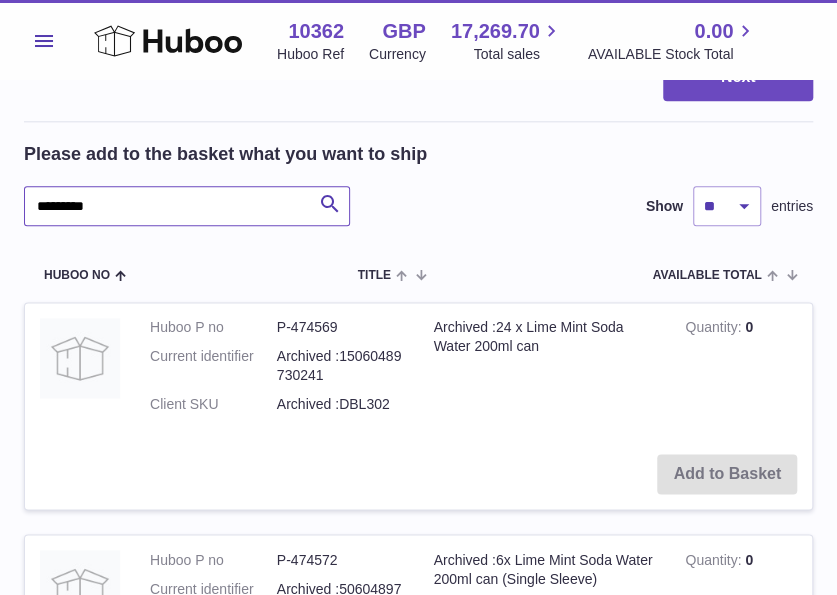 type on "*********" 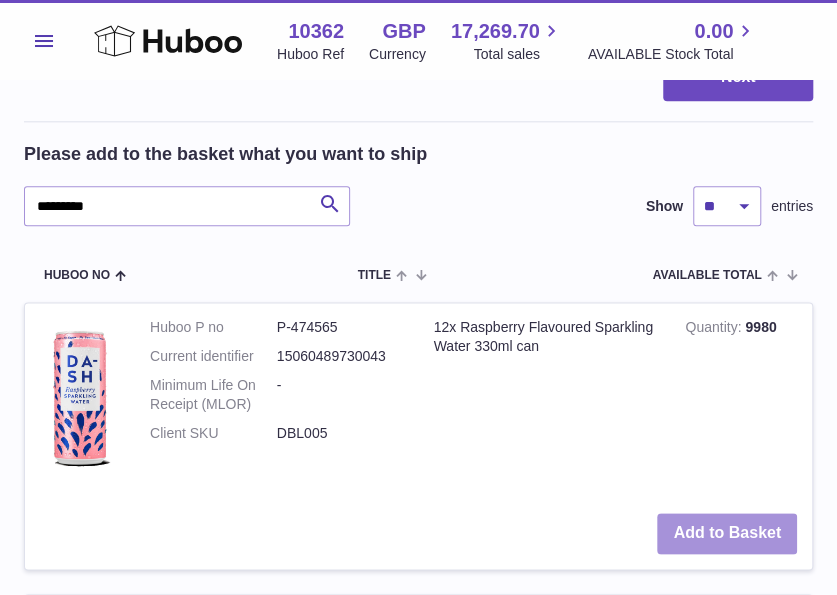 click on "Add to Basket" at bounding box center (727, 533) 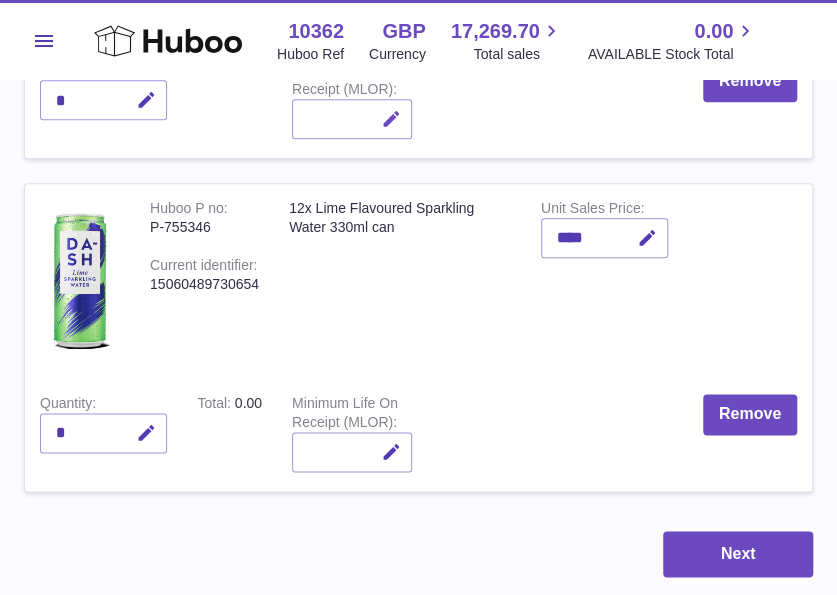 scroll, scrollTop: 600, scrollLeft: 0, axis: vertical 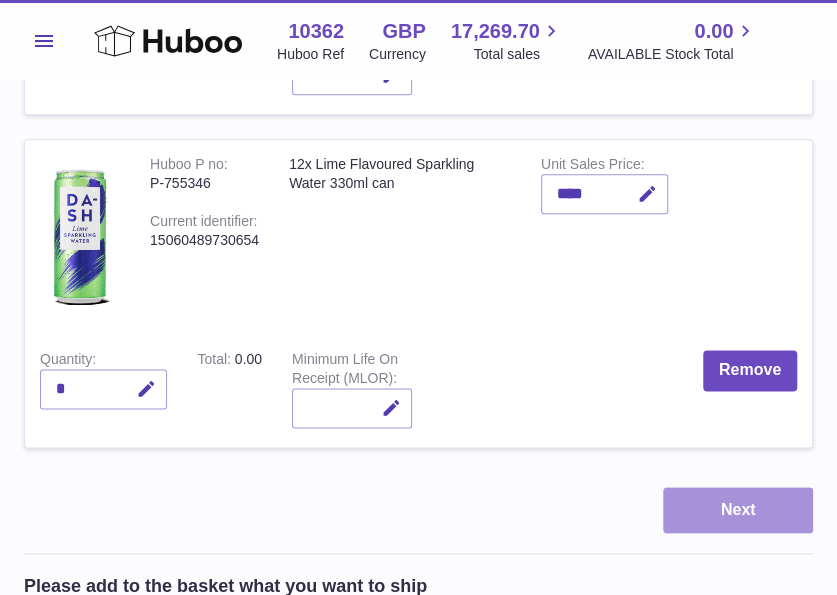 click on "Next" at bounding box center [738, 510] 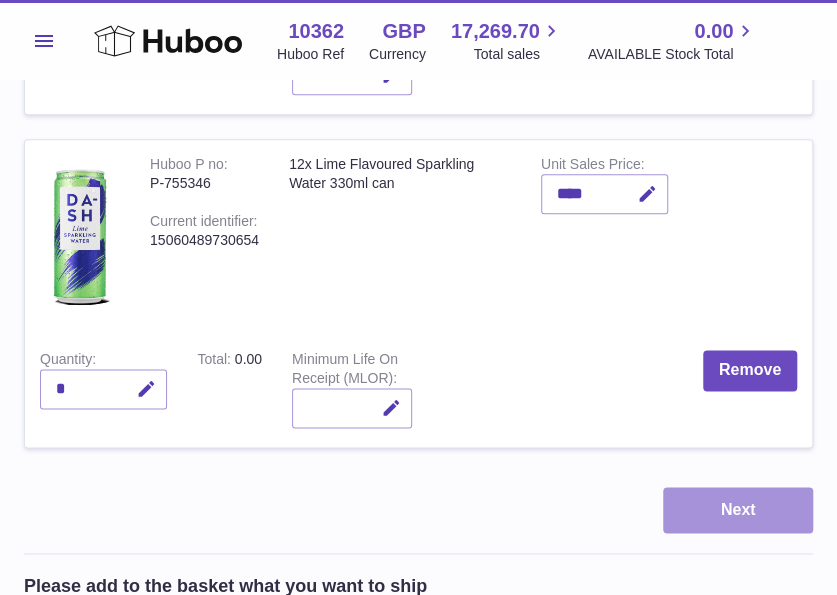 scroll, scrollTop: 0, scrollLeft: 0, axis: both 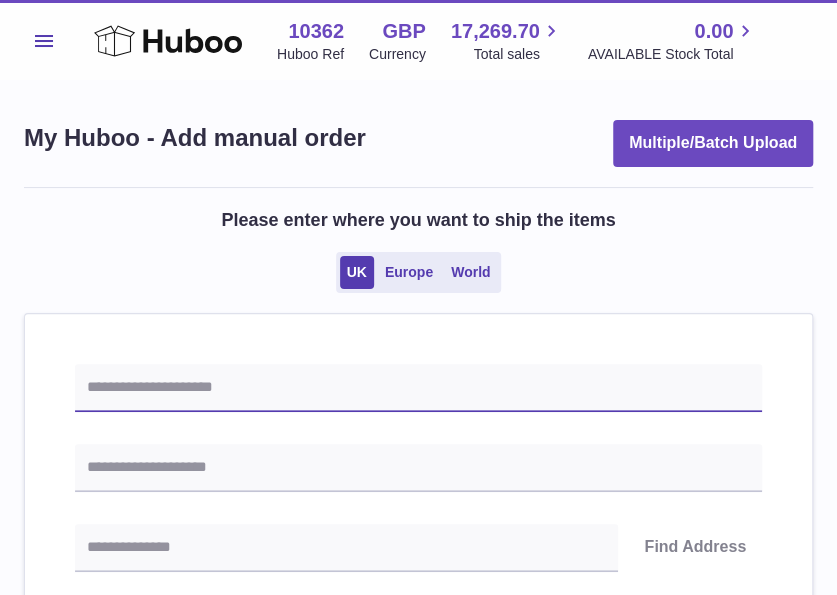 click at bounding box center (418, 388) 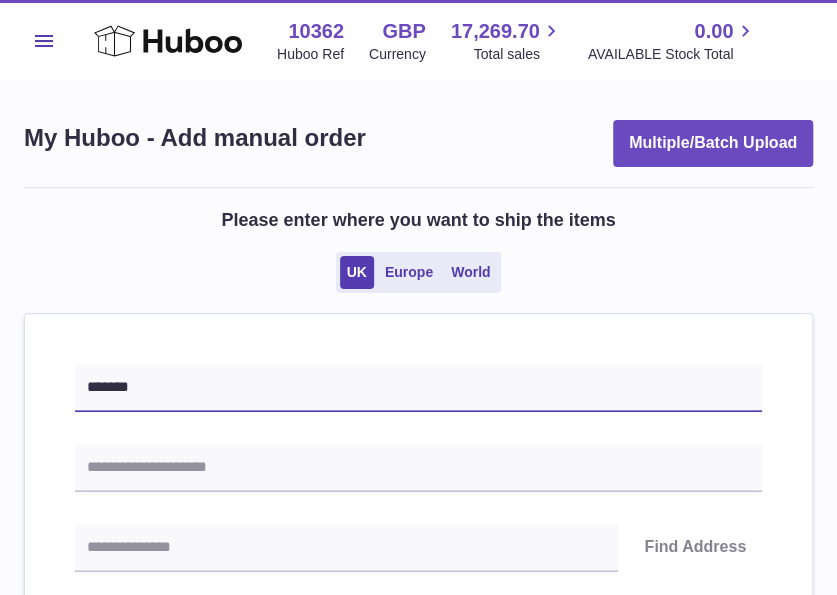 type on "*******" 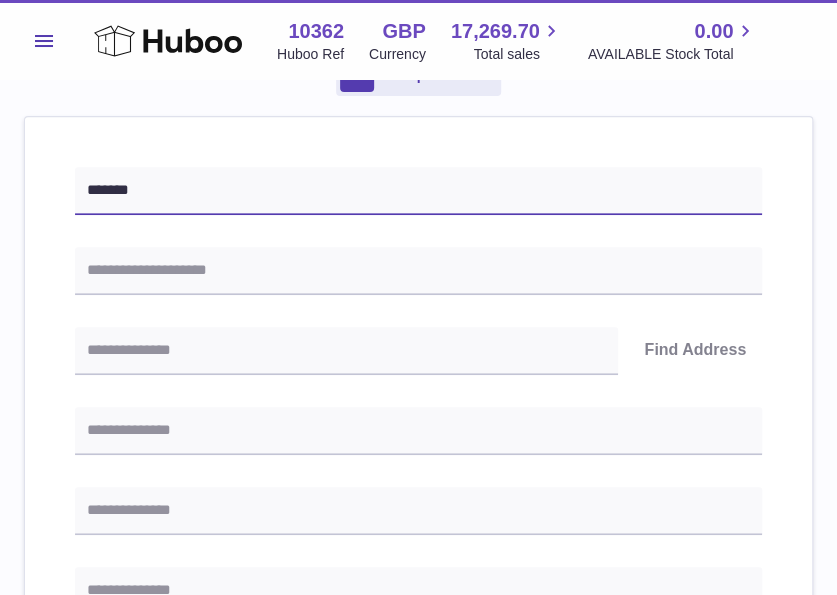 scroll, scrollTop: 200, scrollLeft: 0, axis: vertical 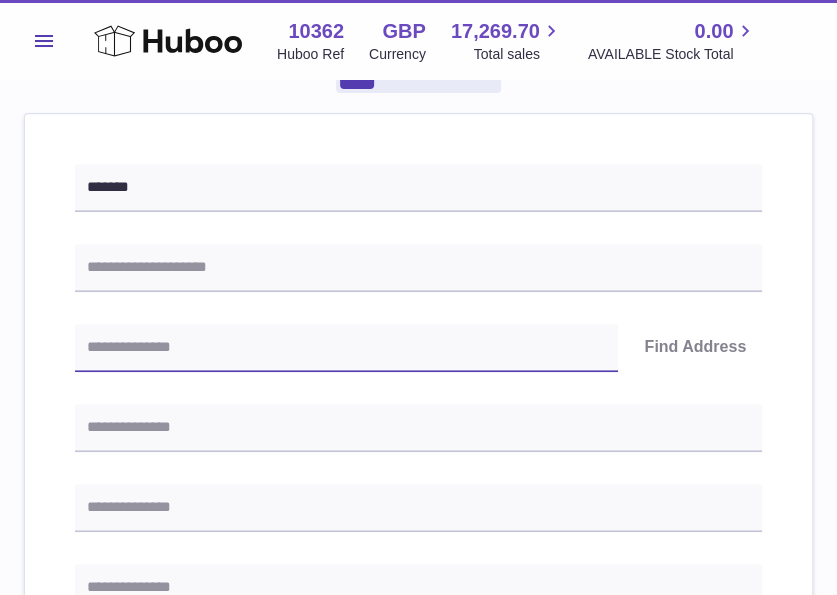 click at bounding box center [346, 348] 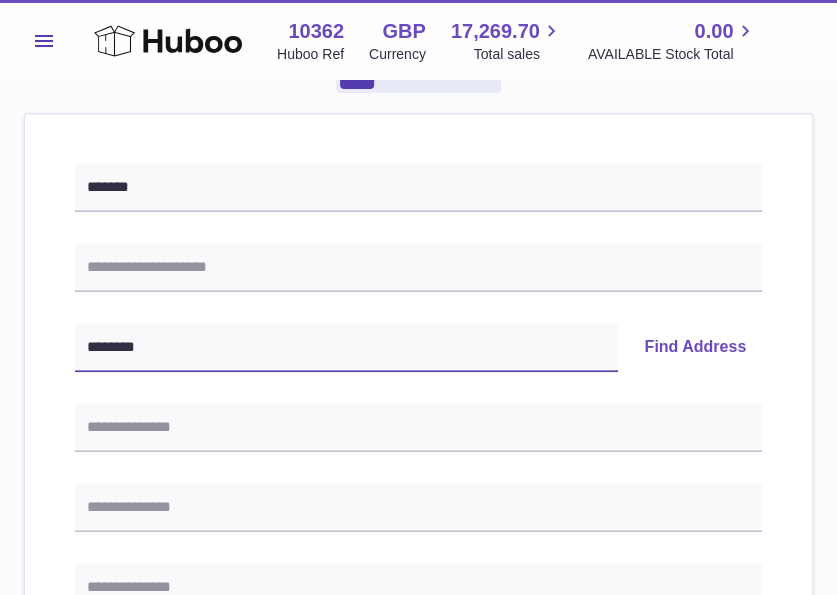 type on "*******" 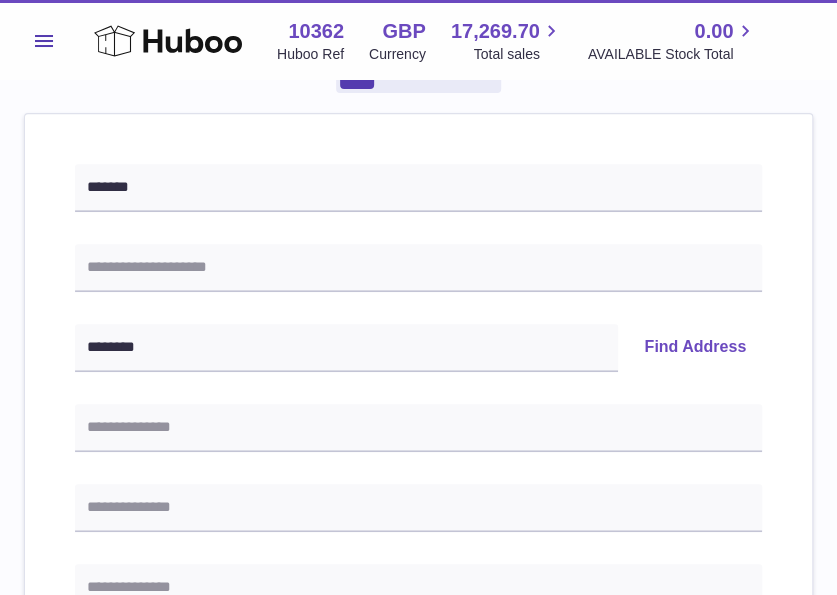click on "Find Address" at bounding box center (695, 348) 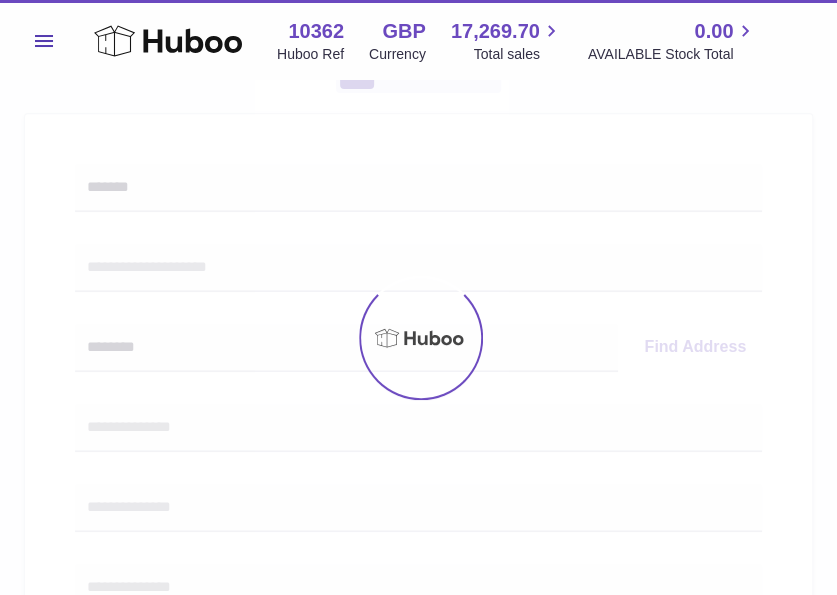 select 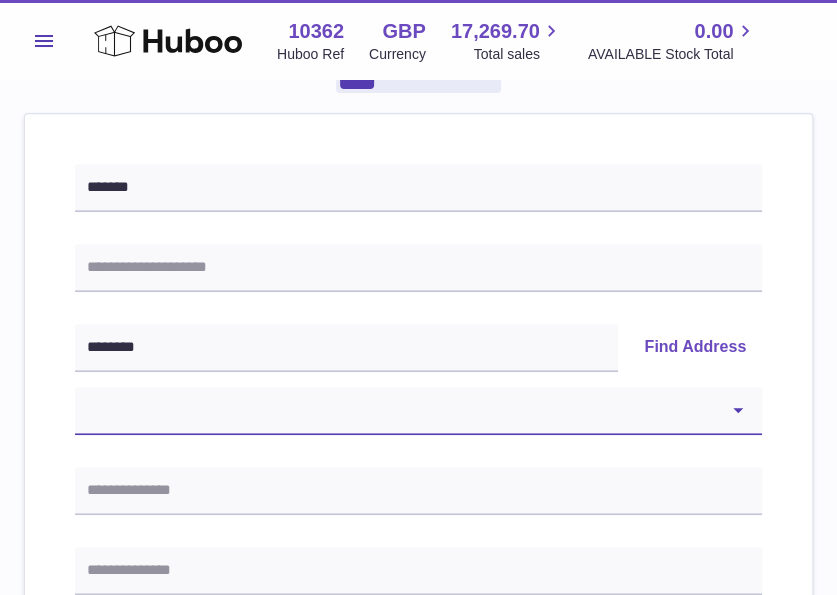 click on "**********" at bounding box center [418, 411] 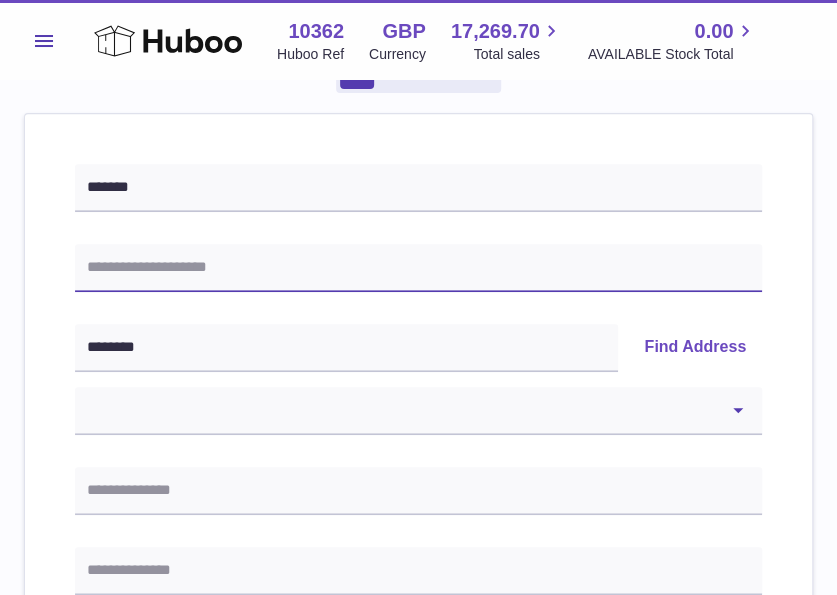 click at bounding box center [418, 268] 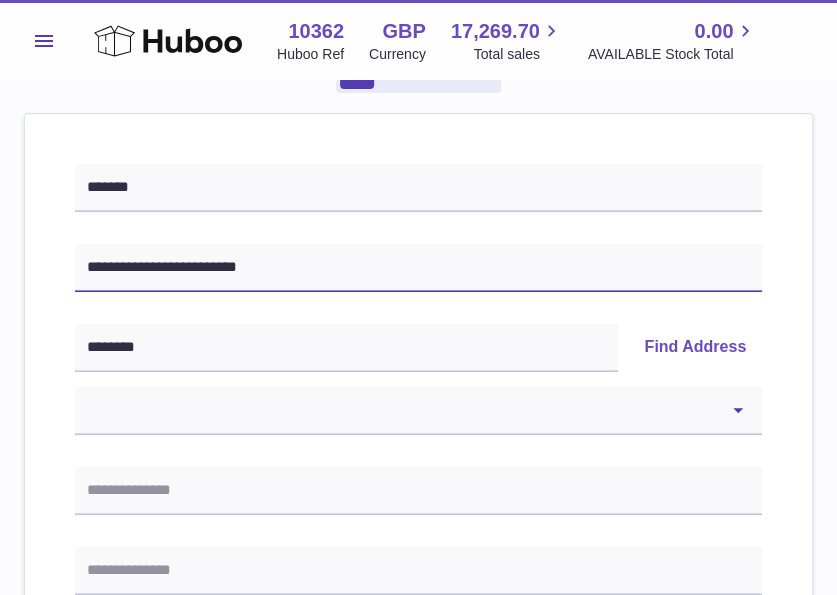 type on "**********" 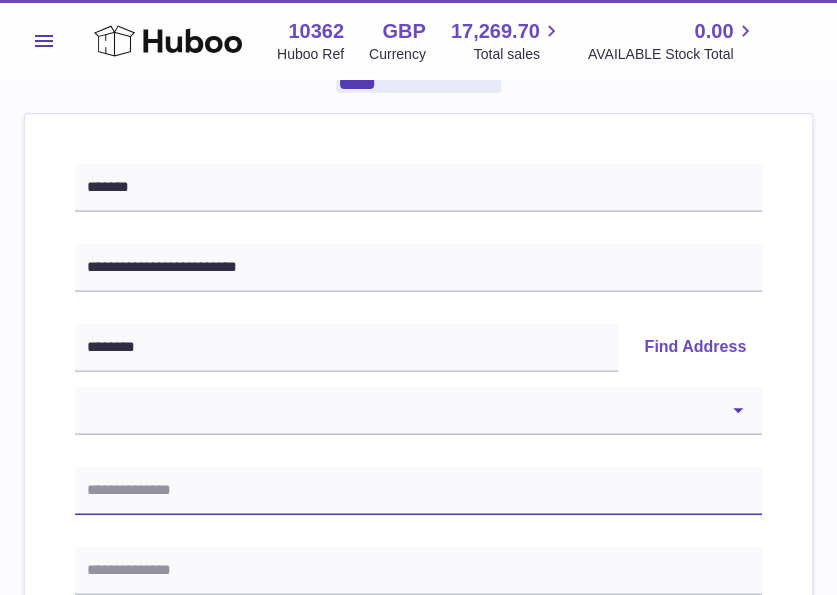 click at bounding box center (418, 491) 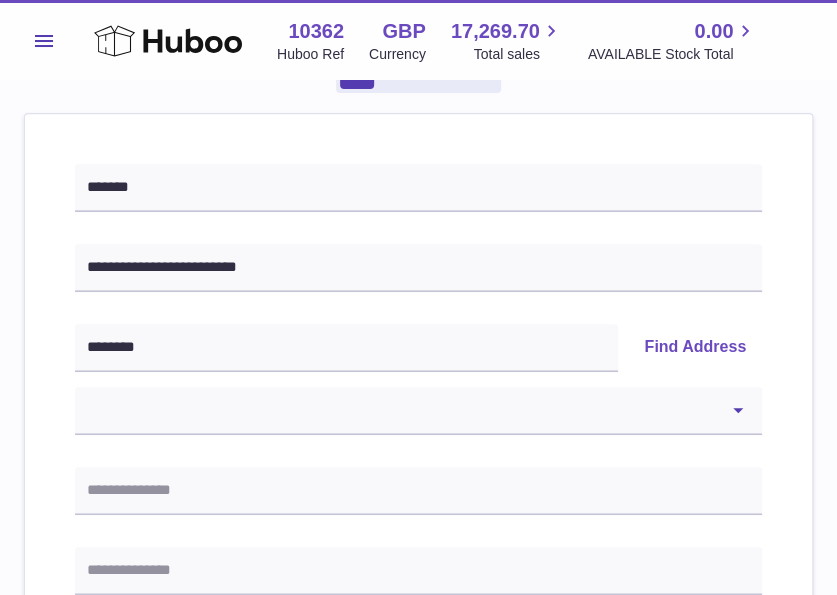click on "**********" at bounding box center [418, 741] 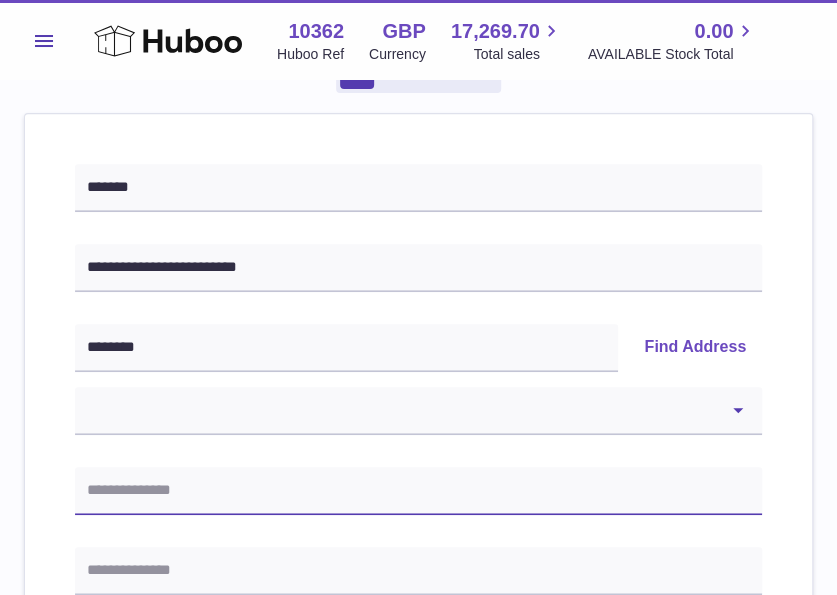click at bounding box center [418, 491] 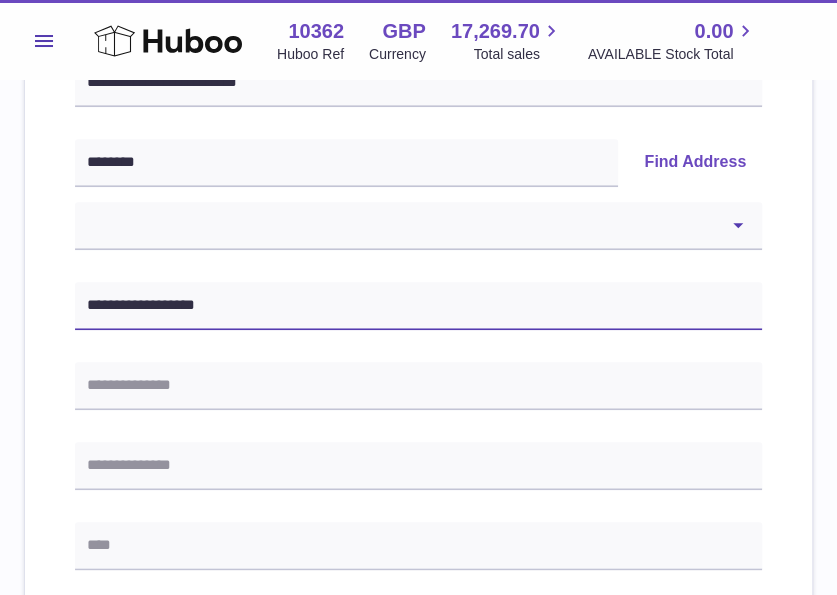 scroll, scrollTop: 400, scrollLeft: 0, axis: vertical 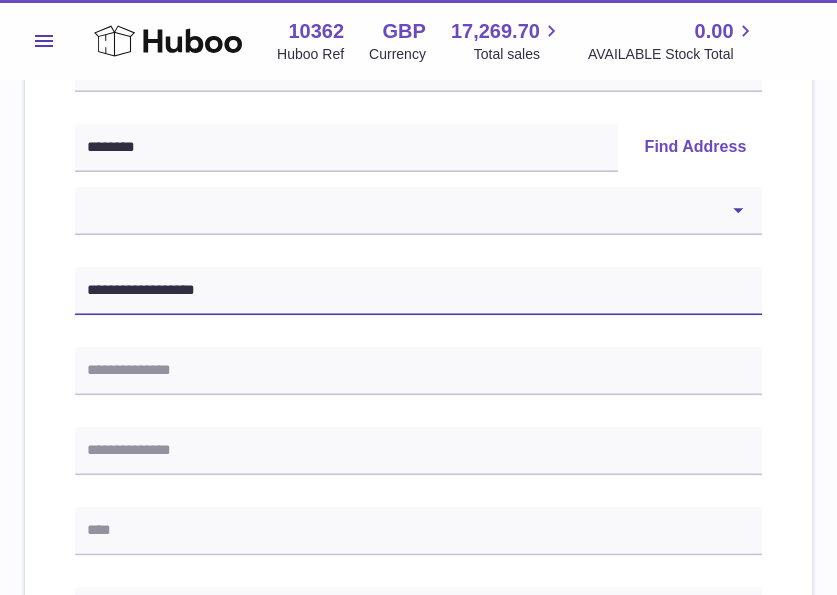 type on "**********" 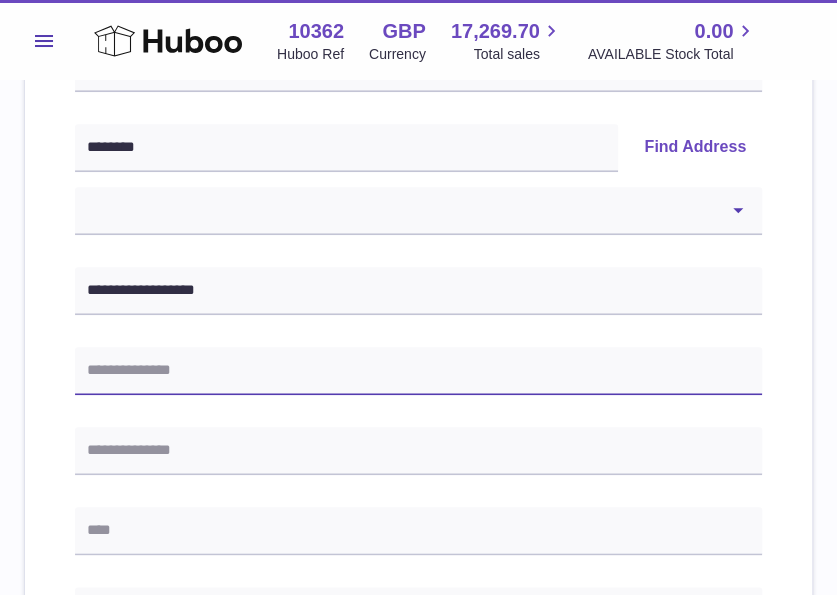 click at bounding box center [418, 371] 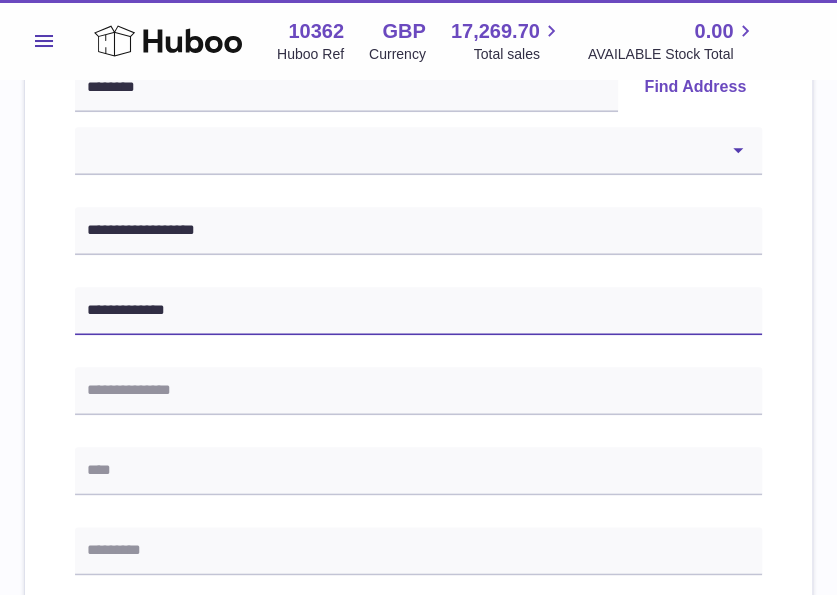 scroll, scrollTop: 600, scrollLeft: 0, axis: vertical 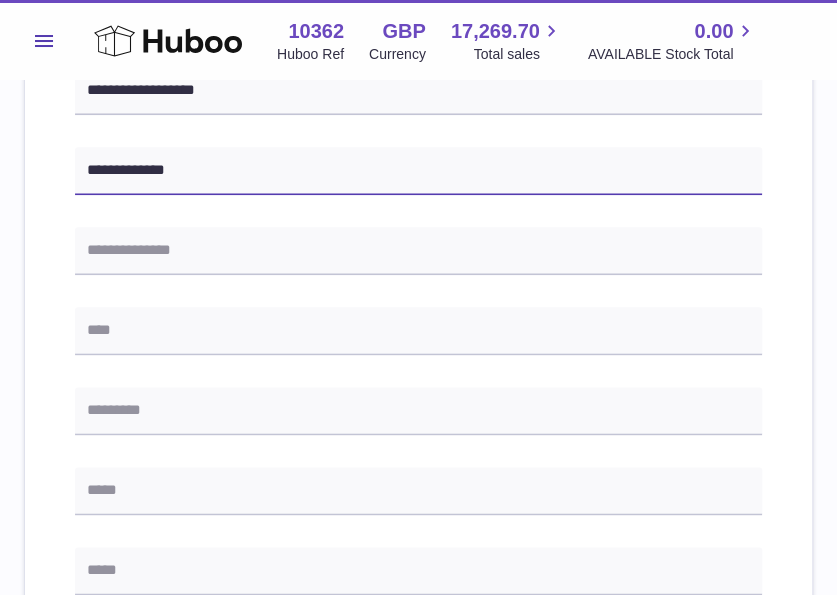 type on "**********" 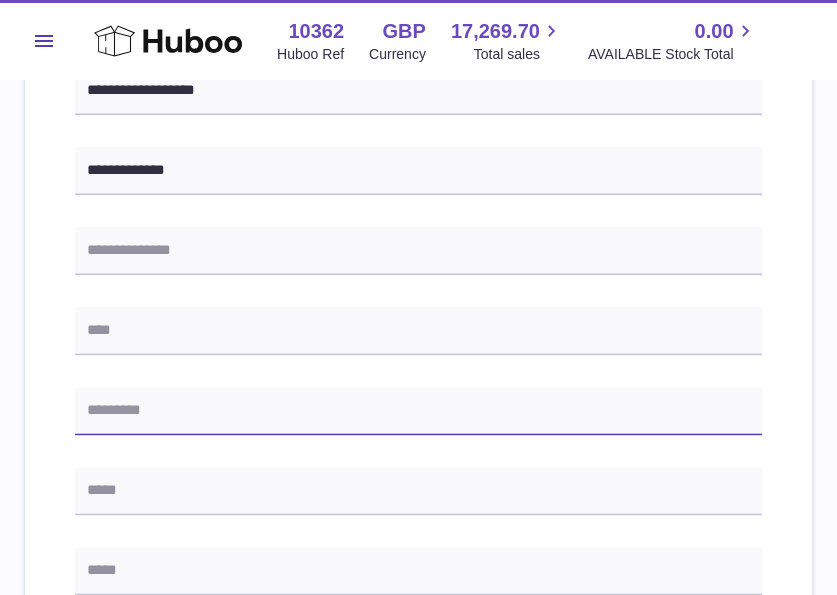 click at bounding box center [418, 411] 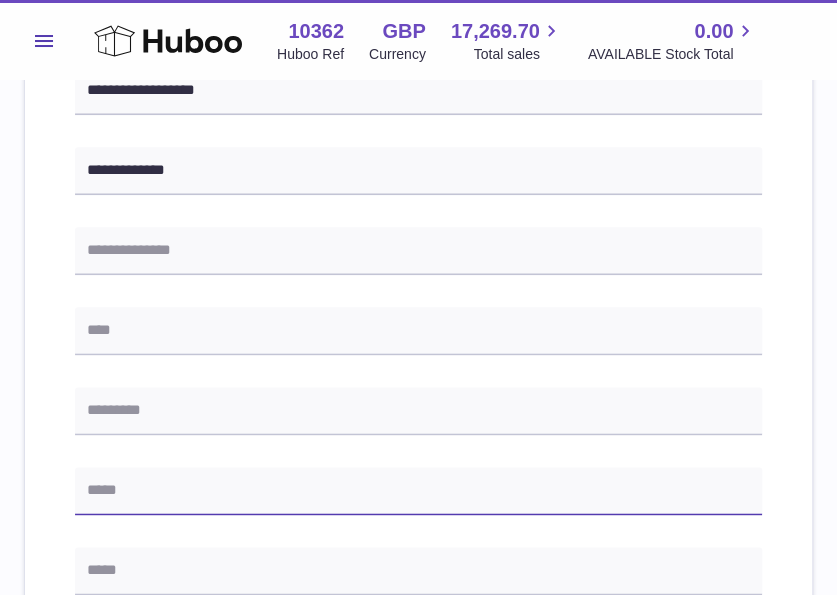 click at bounding box center (418, 491) 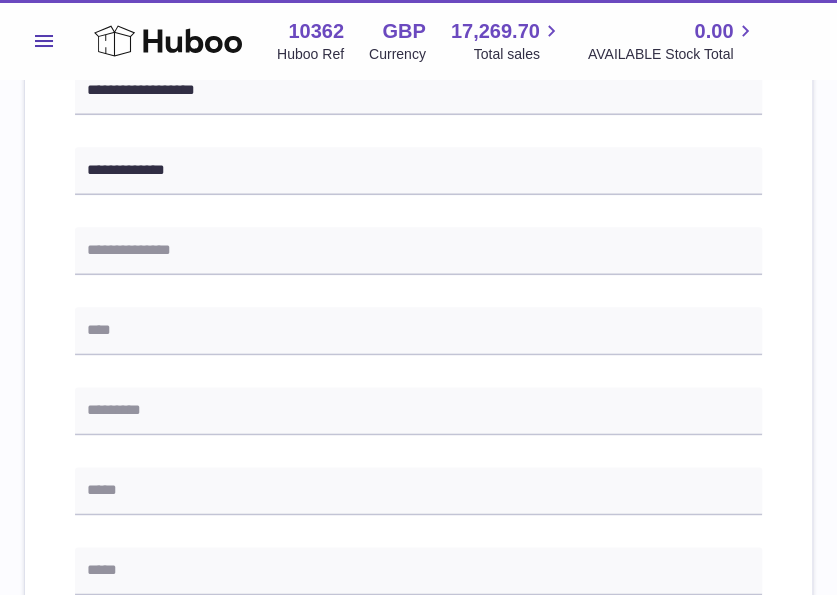 click on "**********" at bounding box center [418, 376] 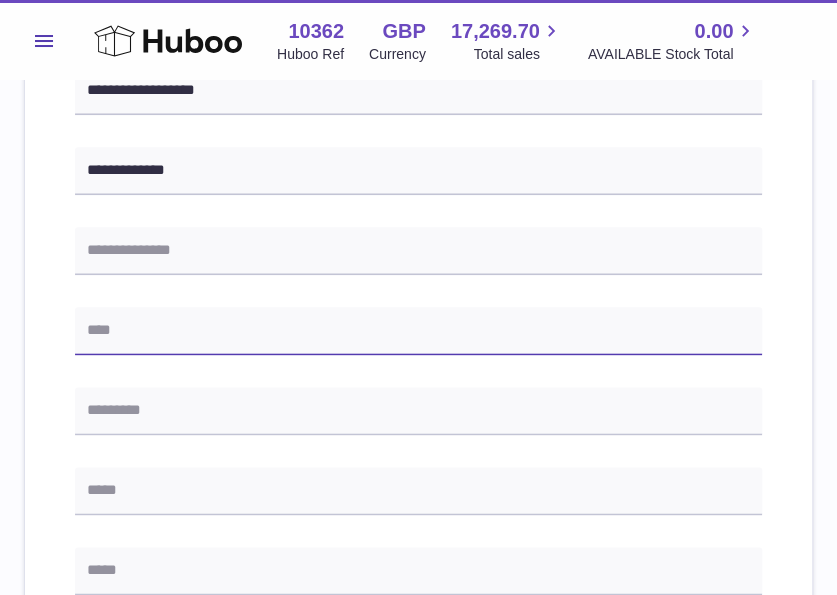 click at bounding box center (418, 331) 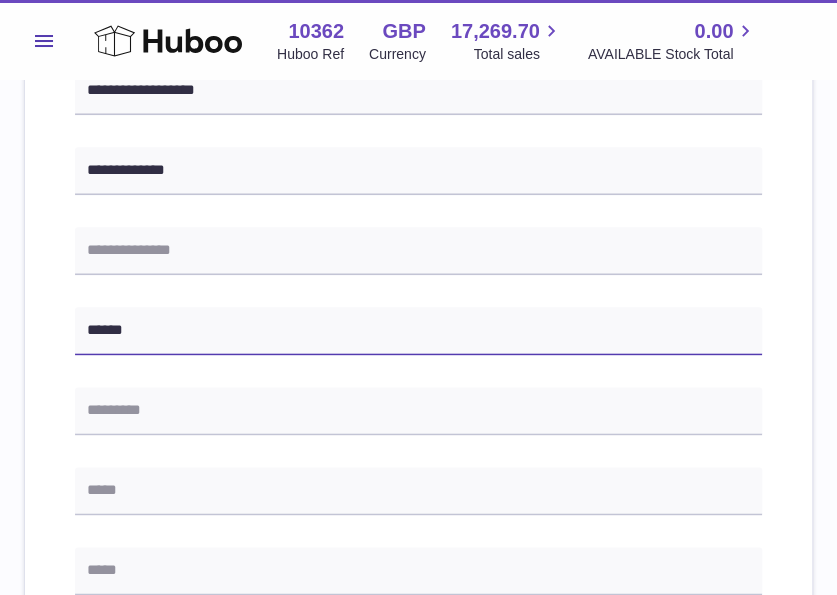 type on "******" 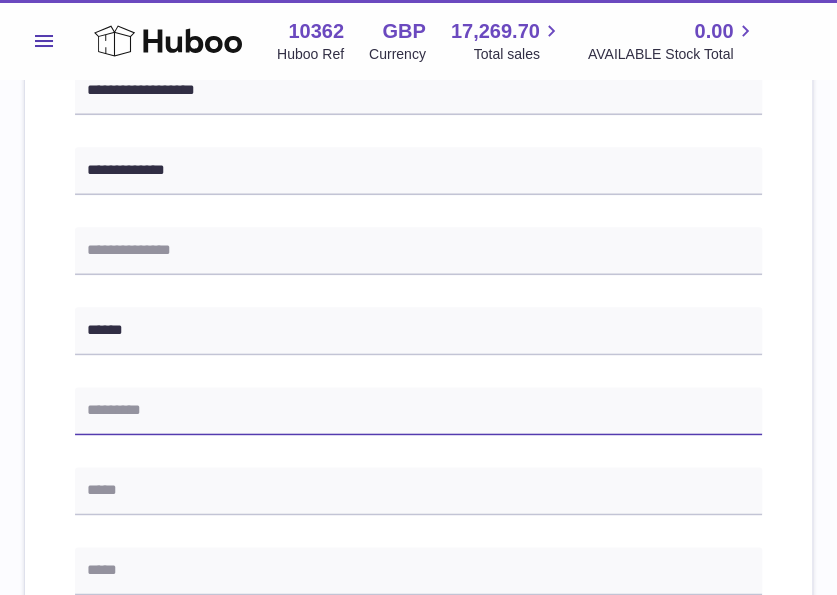click at bounding box center (418, 411) 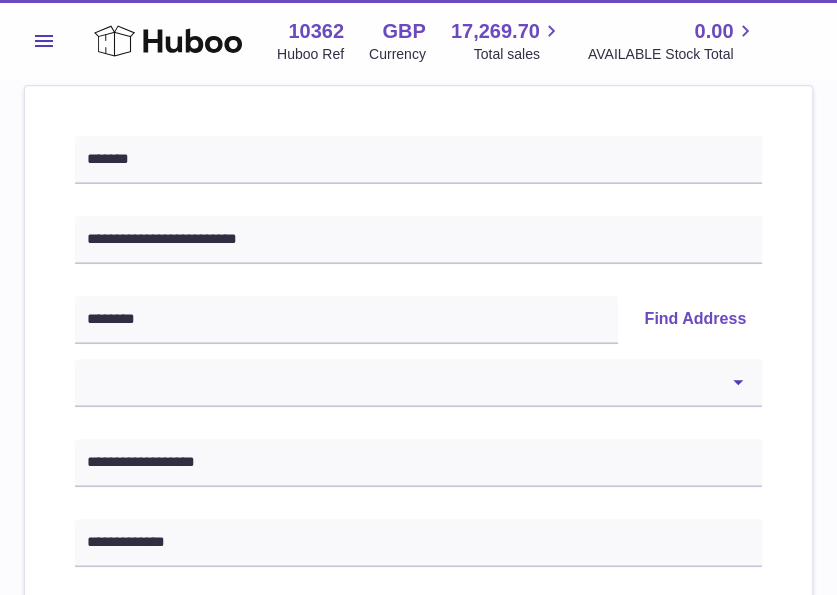 scroll, scrollTop: 200, scrollLeft: 0, axis: vertical 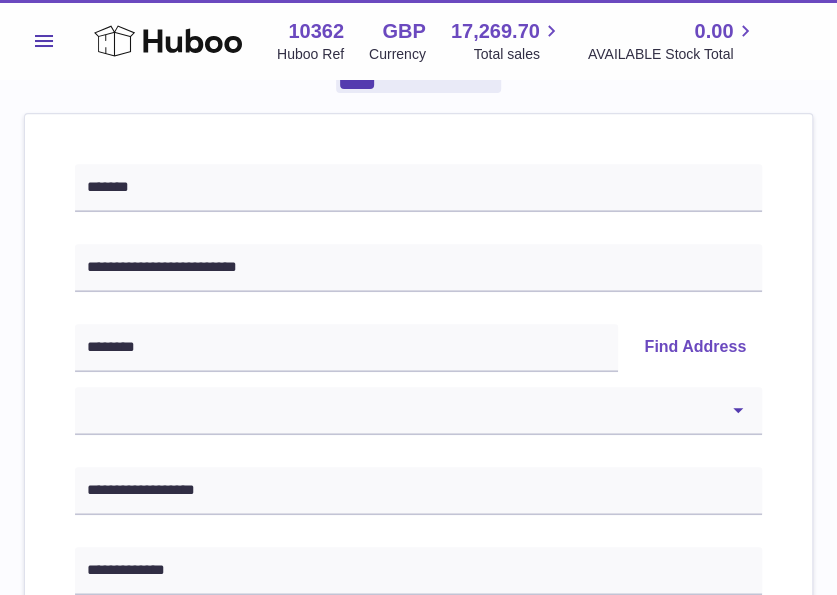 type on "*******" 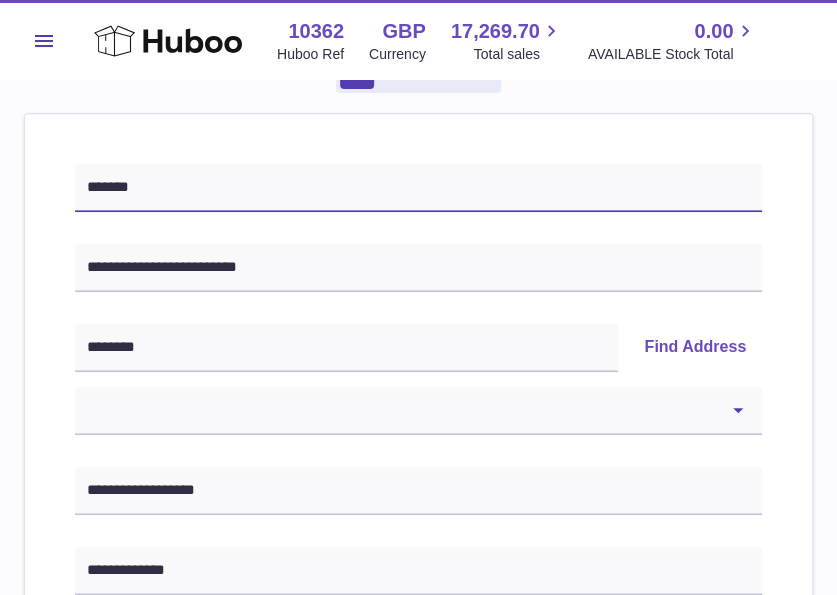 click on "*******" at bounding box center [418, 188] 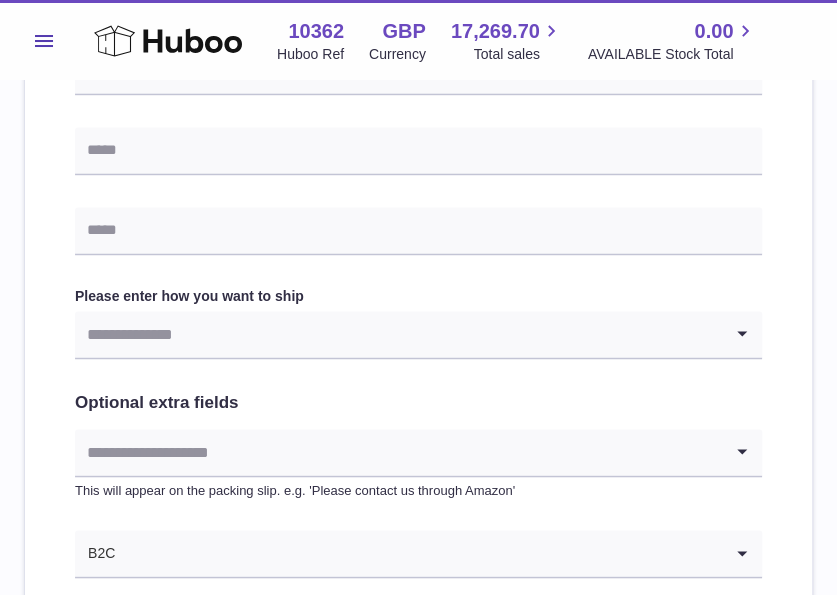 scroll, scrollTop: 1000, scrollLeft: 0, axis: vertical 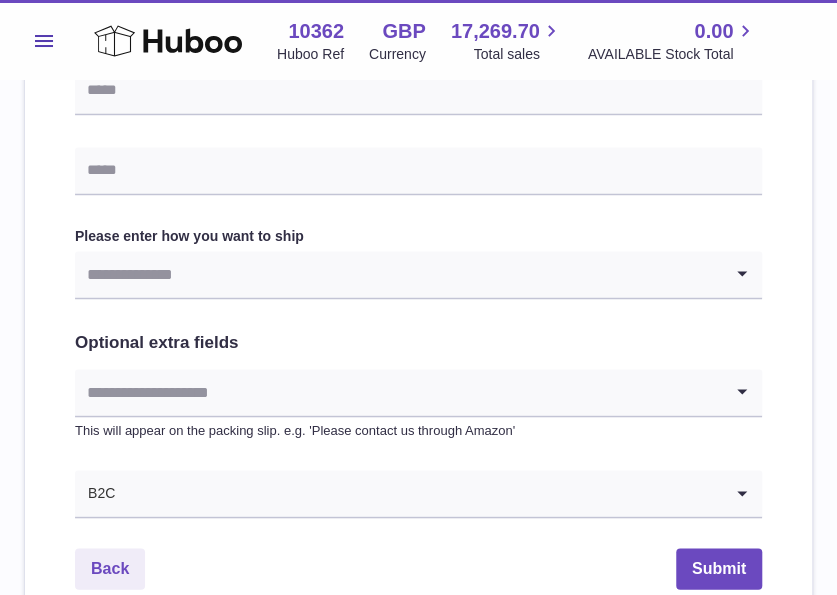 type on "**********" 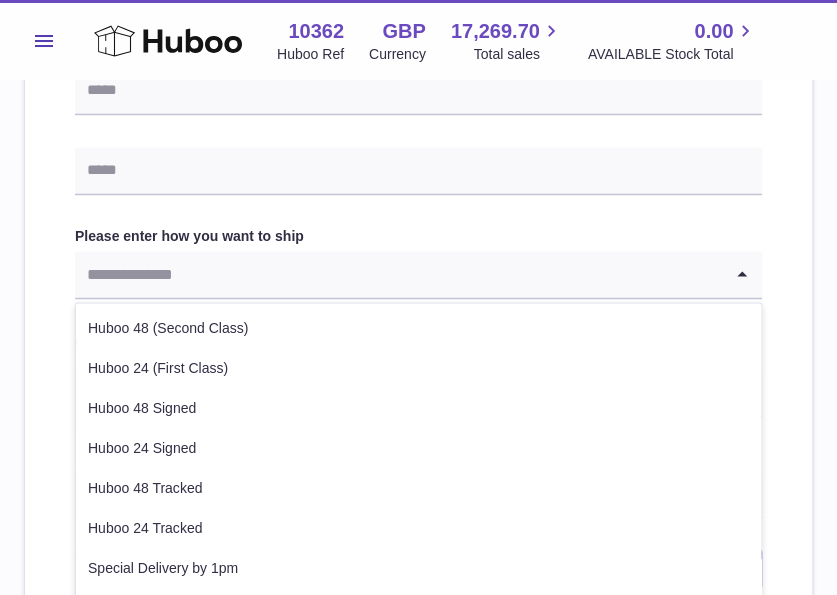 click at bounding box center (398, 274) 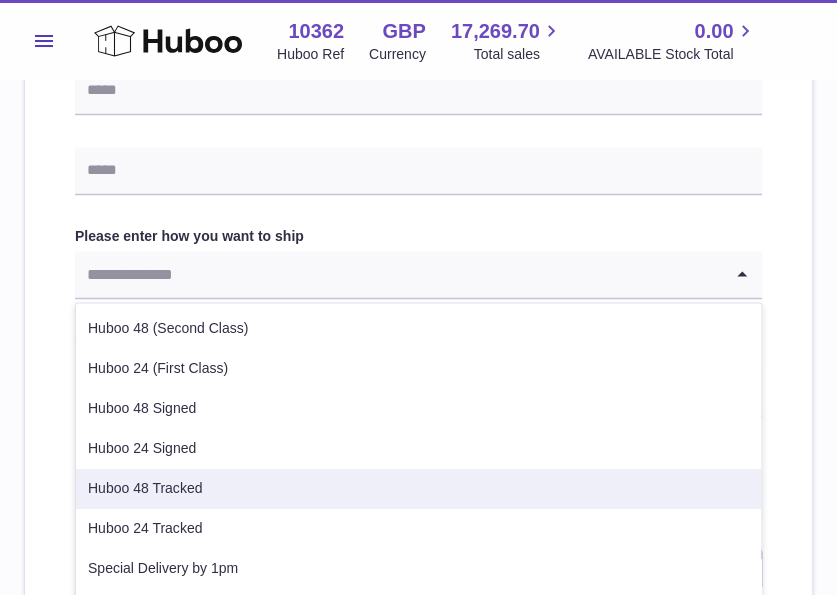 click on "Huboo 48 Tracked" at bounding box center (418, 488) 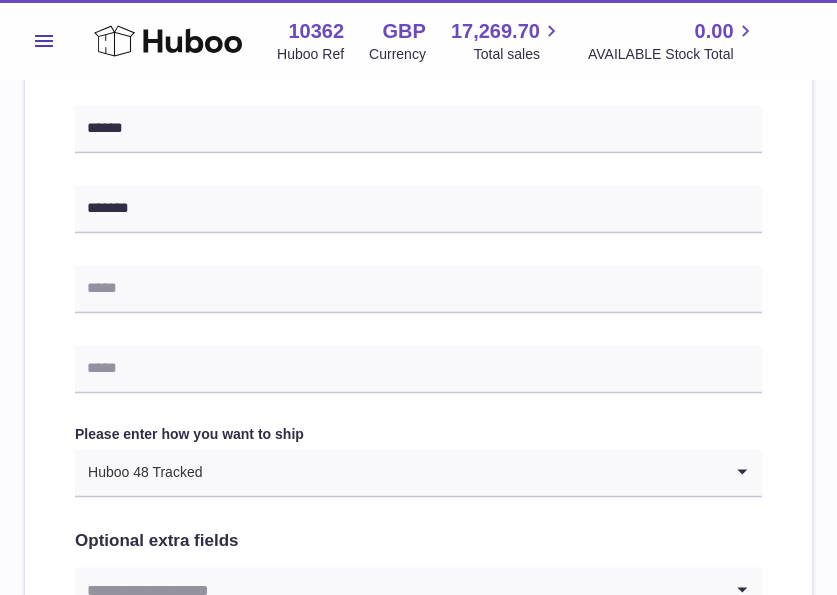 scroll, scrollTop: 800, scrollLeft: 0, axis: vertical 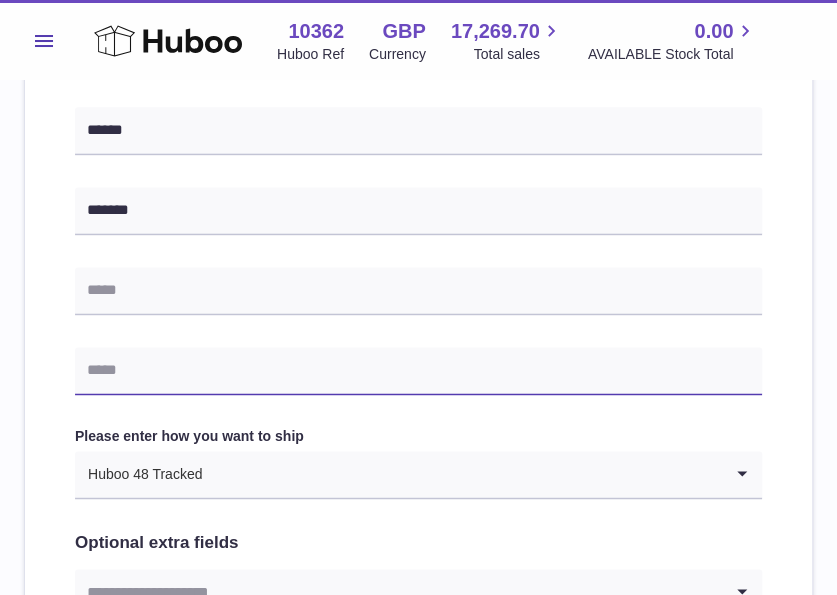 click at bounding box center [418, 371] 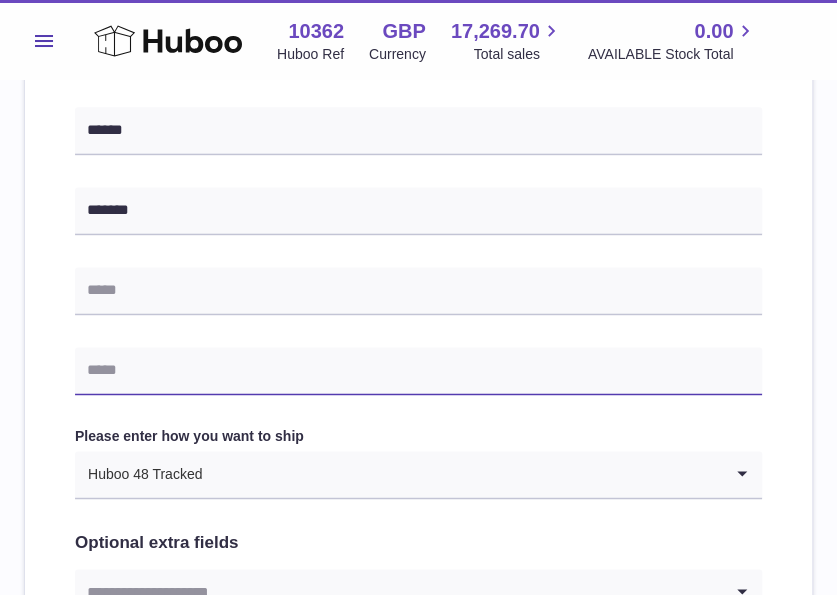 paste on "**********" 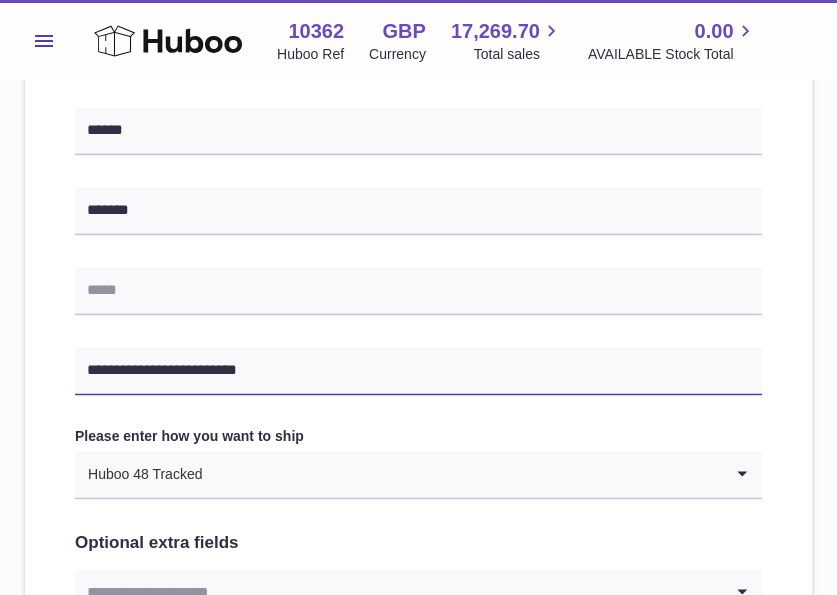 type on "**********" 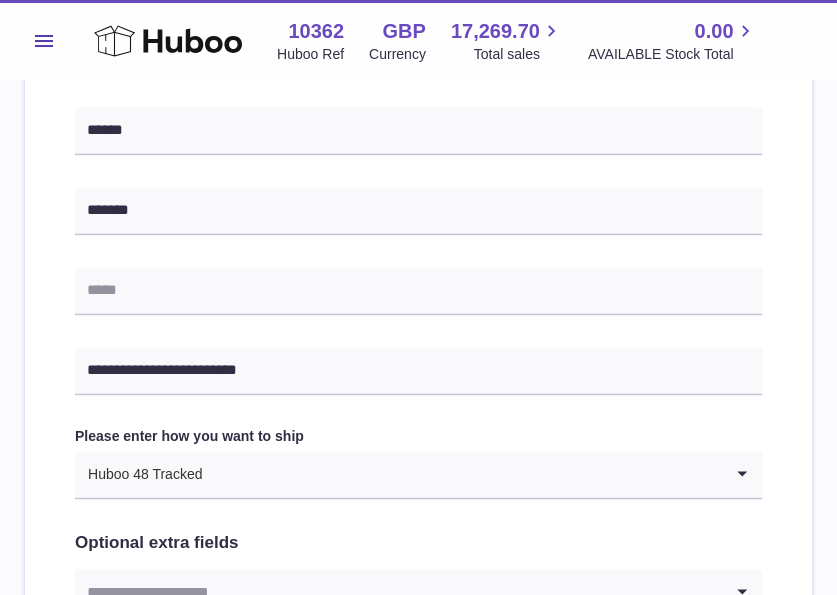 click on "**********" at bounding box center [418, 176] 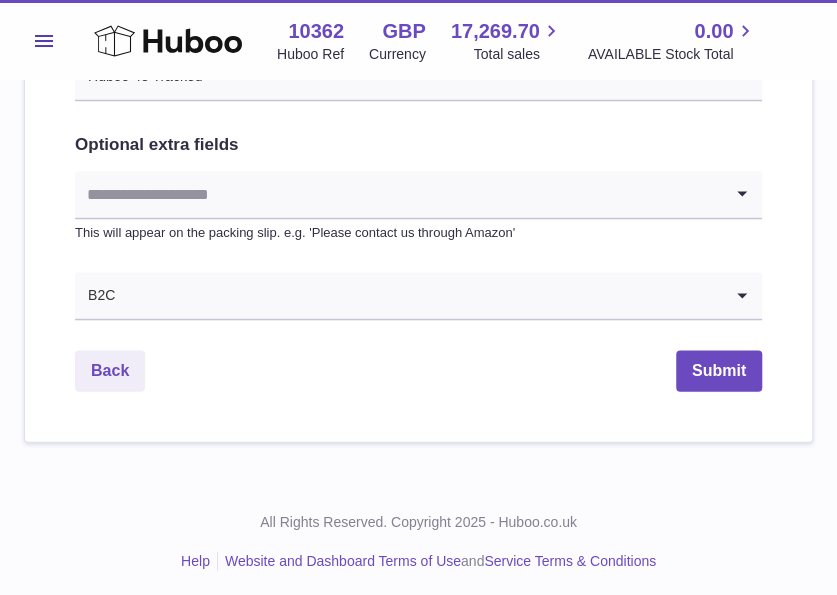scroll, scrollTop: 1201, scrollLeft: 0, axis: vertical 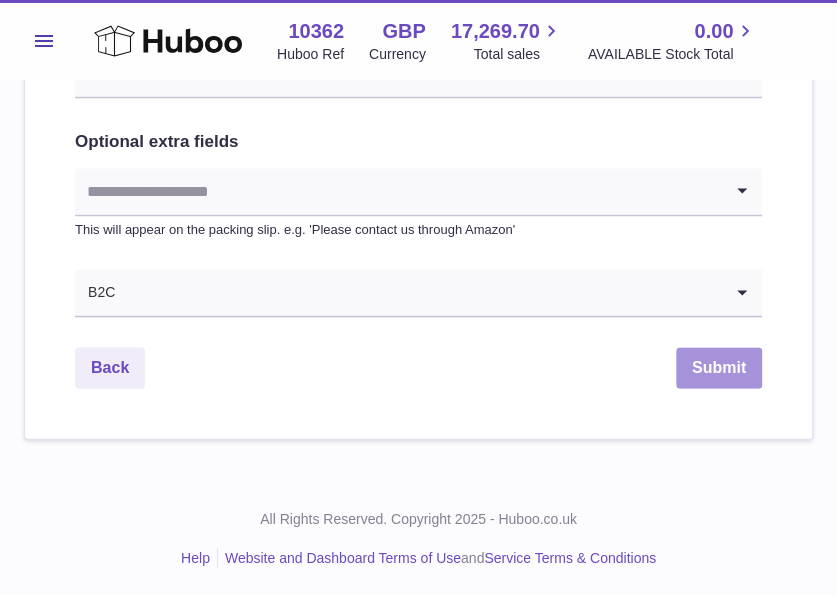 click on "Submit" at bounding box center (719, 367) 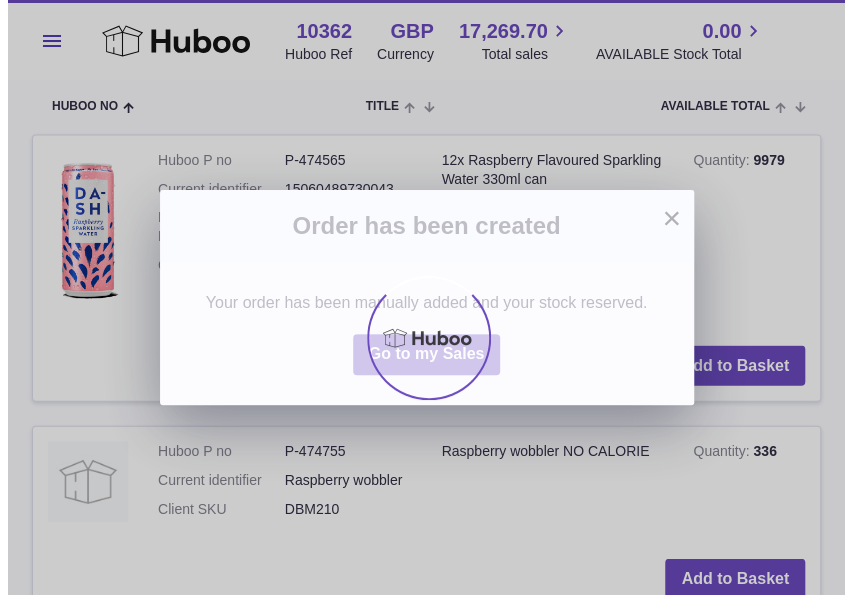 scroll, scrollTop: 0, scrollLeft: 0, axis: both 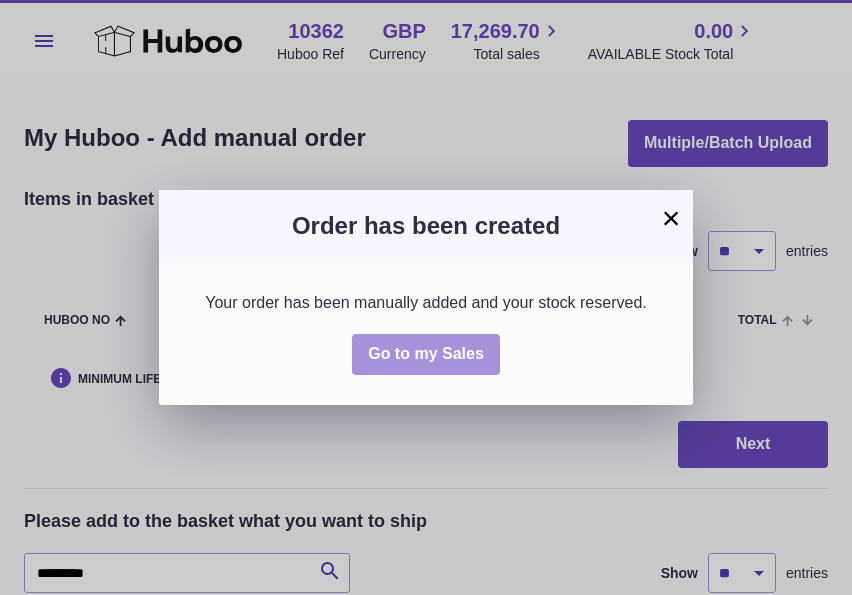 click on "Go to my Sales" at bounding box center (426, 353) 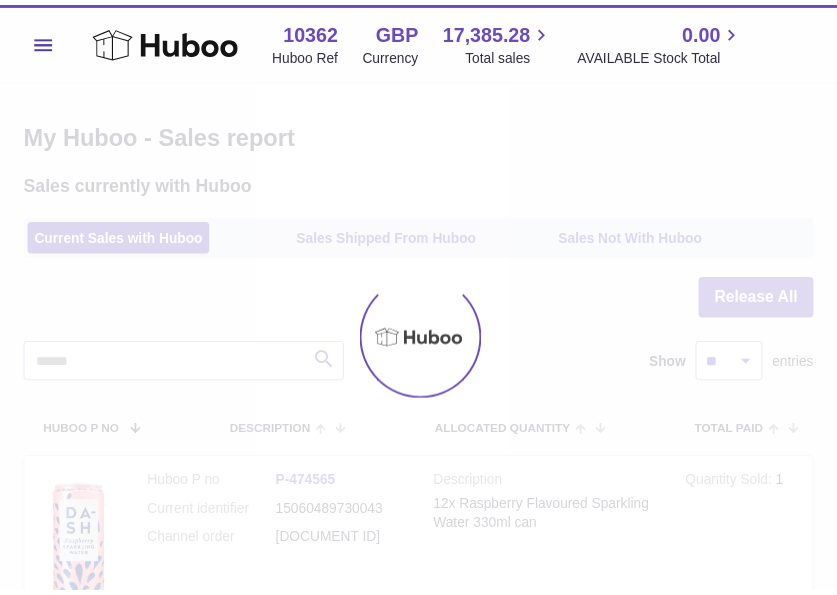 scroll, scrollTop: 0, scrollLeft: 0, axis: both 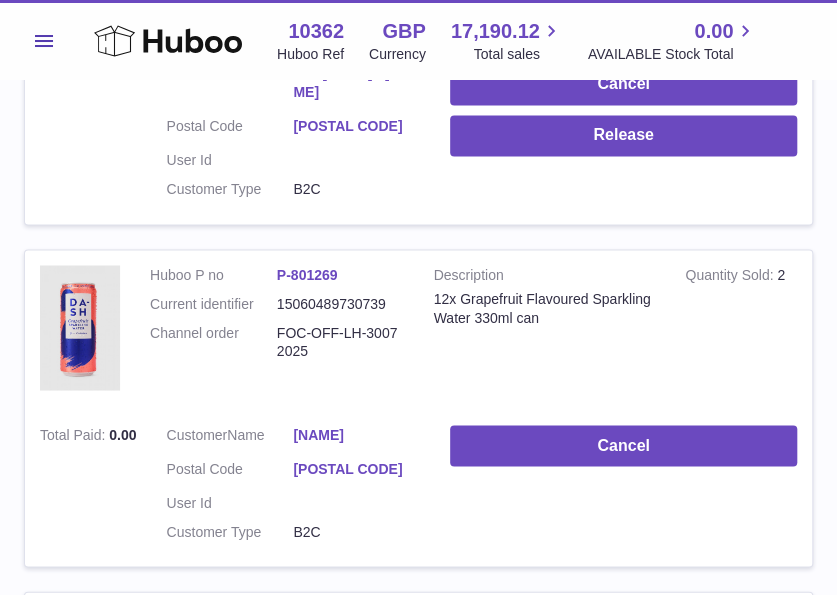 click on "C/O [NAME] / [NAME]" at bounding box center [356, 83] 